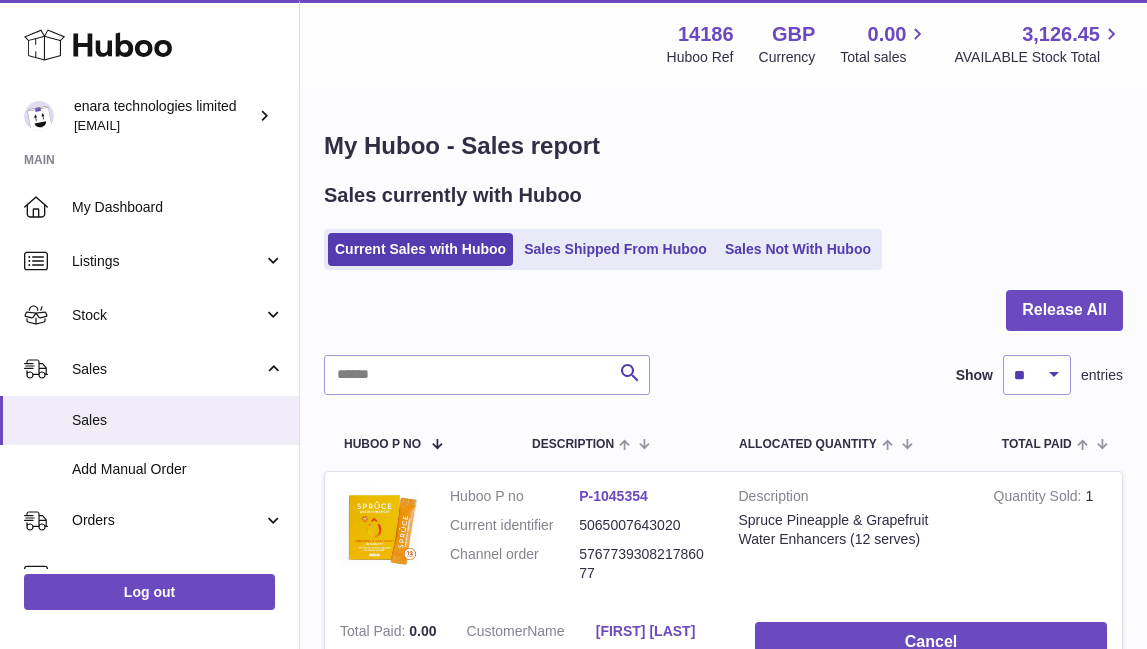 scroll, scrollTop: 0, scrollLeft: 0, axis: both 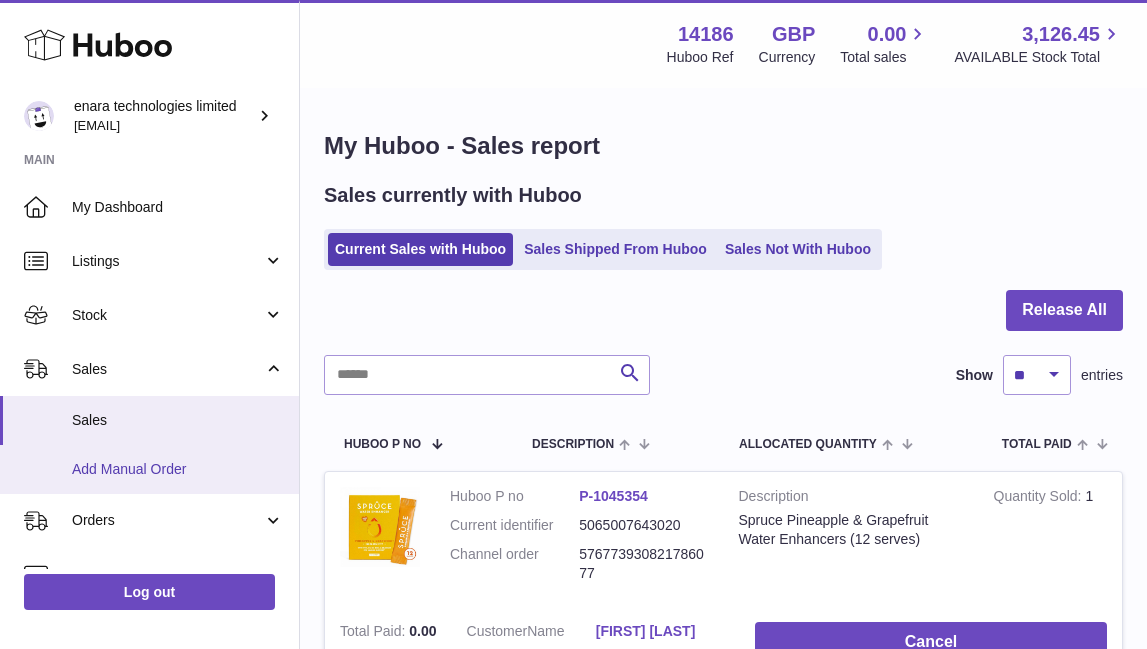 click on "Add Manual Order" at bounding box center (178, 469) 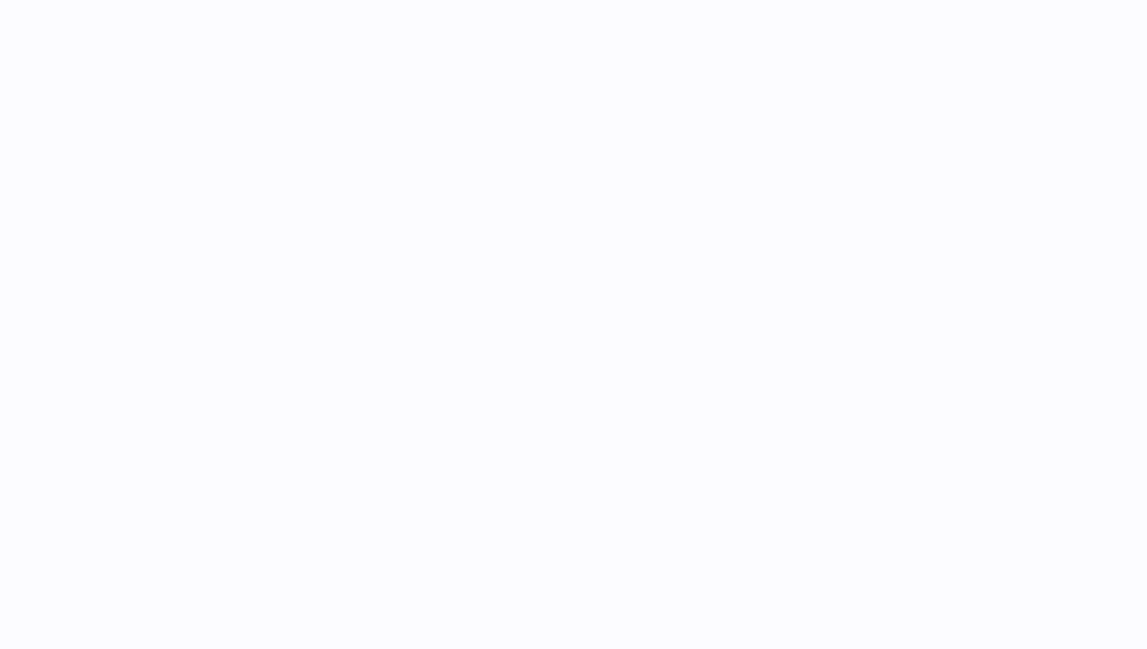scroll, scrollTop: 0, scrollLeft: 0, axis: both 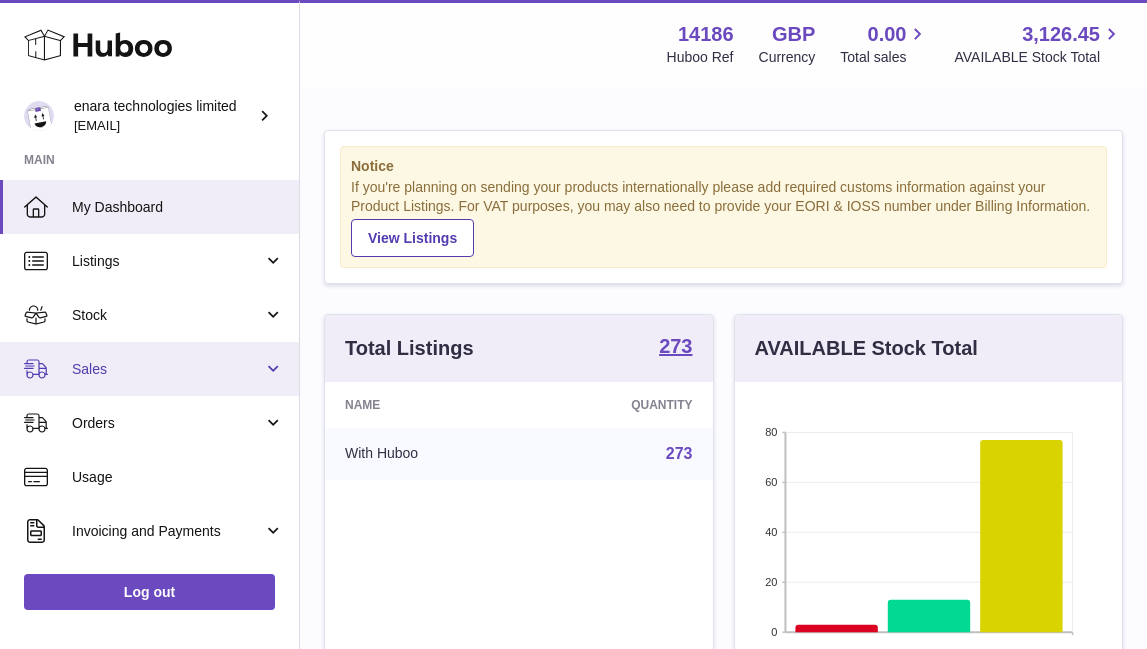 click on "Sales" at bounding box center [149, 369] 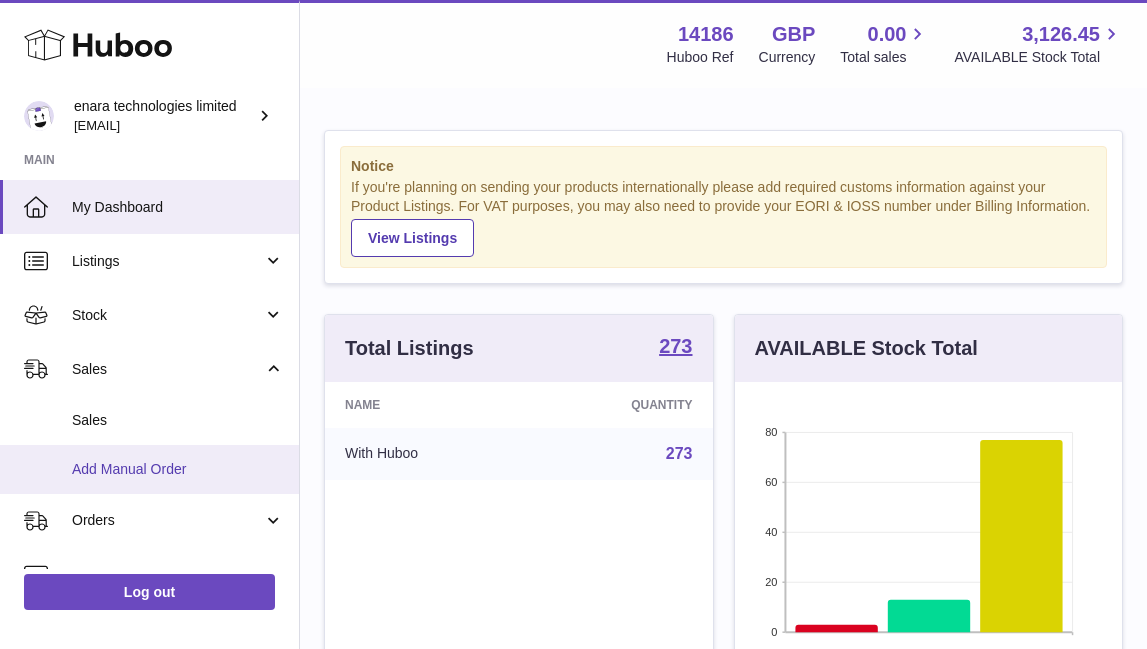 click on "Add Manual Order" at bounding box center (178, 469) 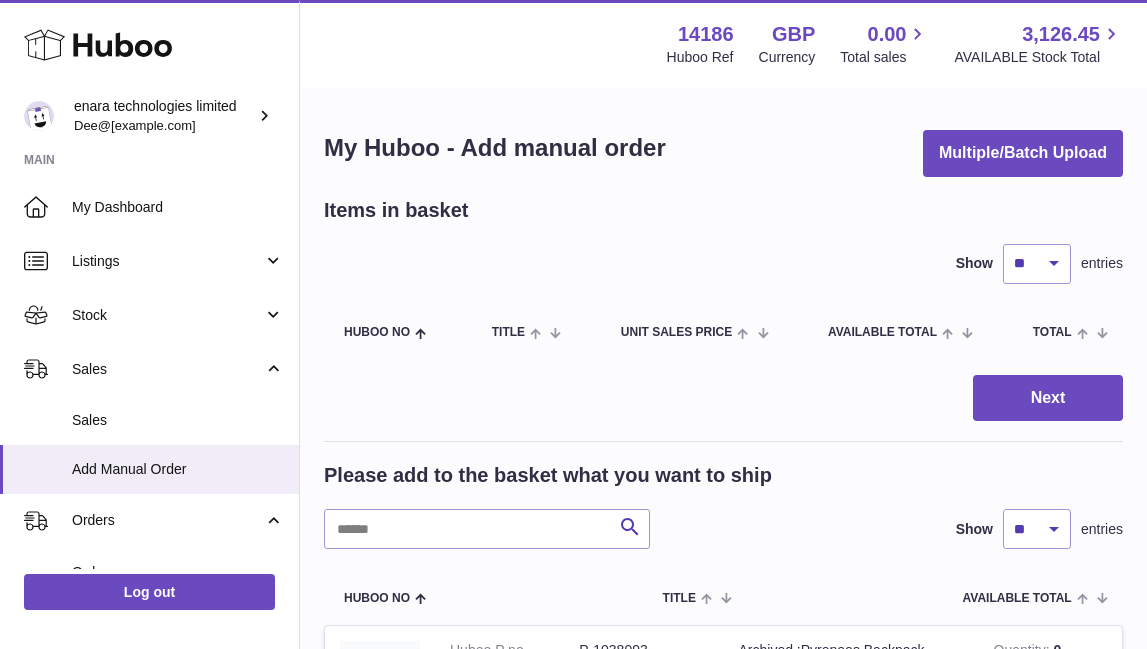 scroll, scrollTop: 0, scrollLeft: 0, axis: both 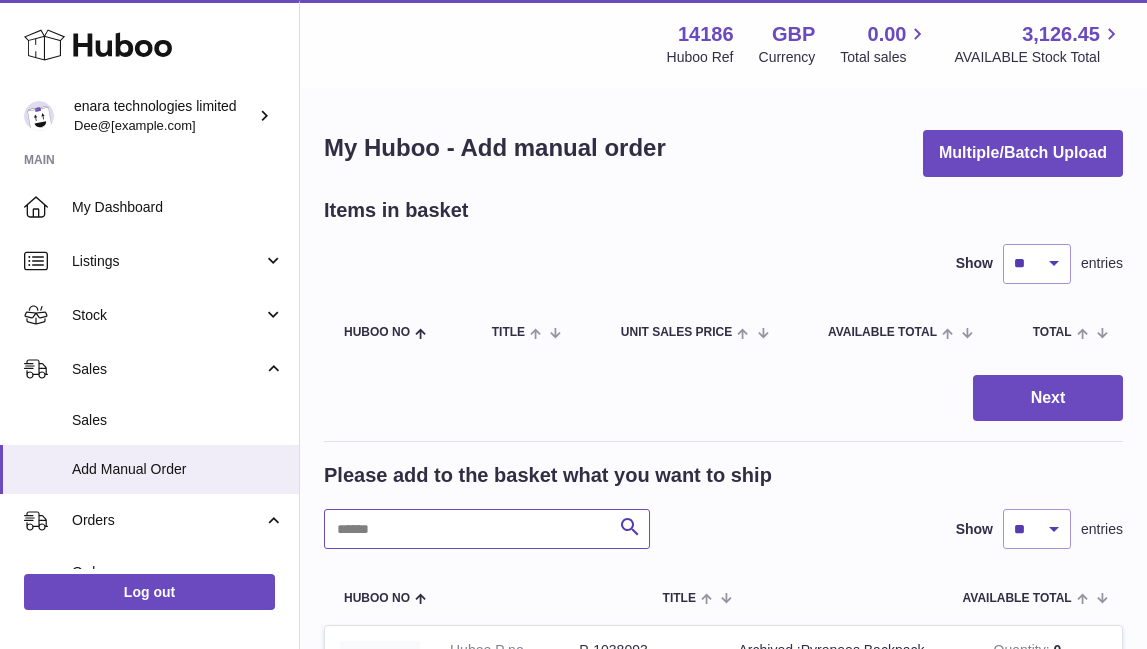 click at bounding box center [487, 529] 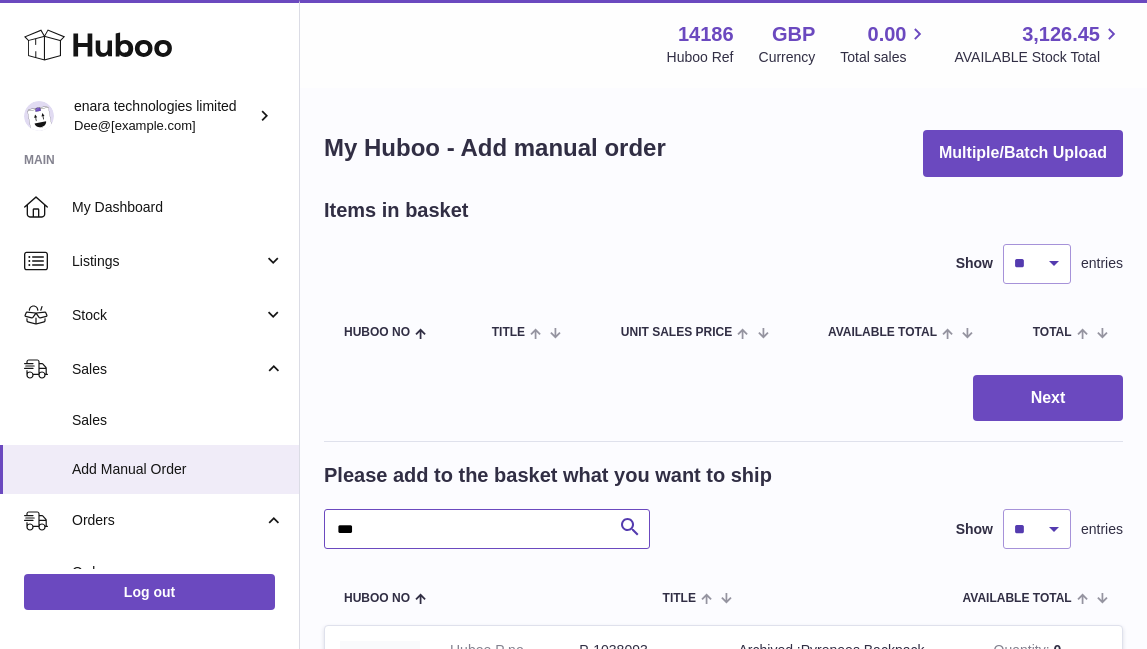 type on "***" 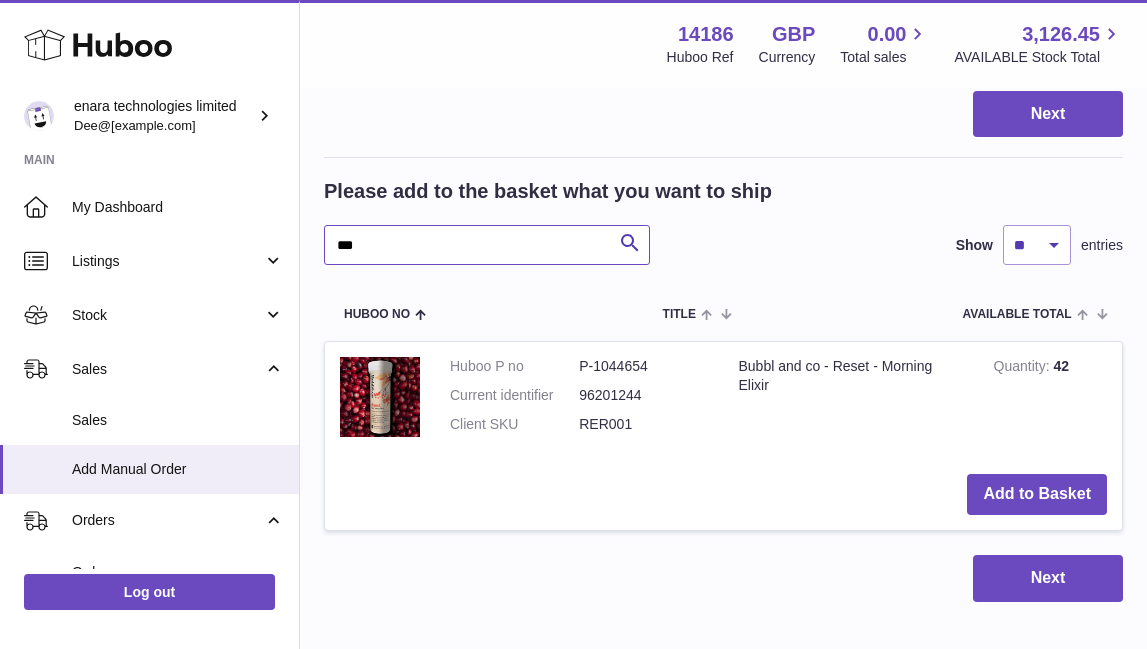 scroll, scrollTop: 297, scrollLeft: 0, axis: vertical 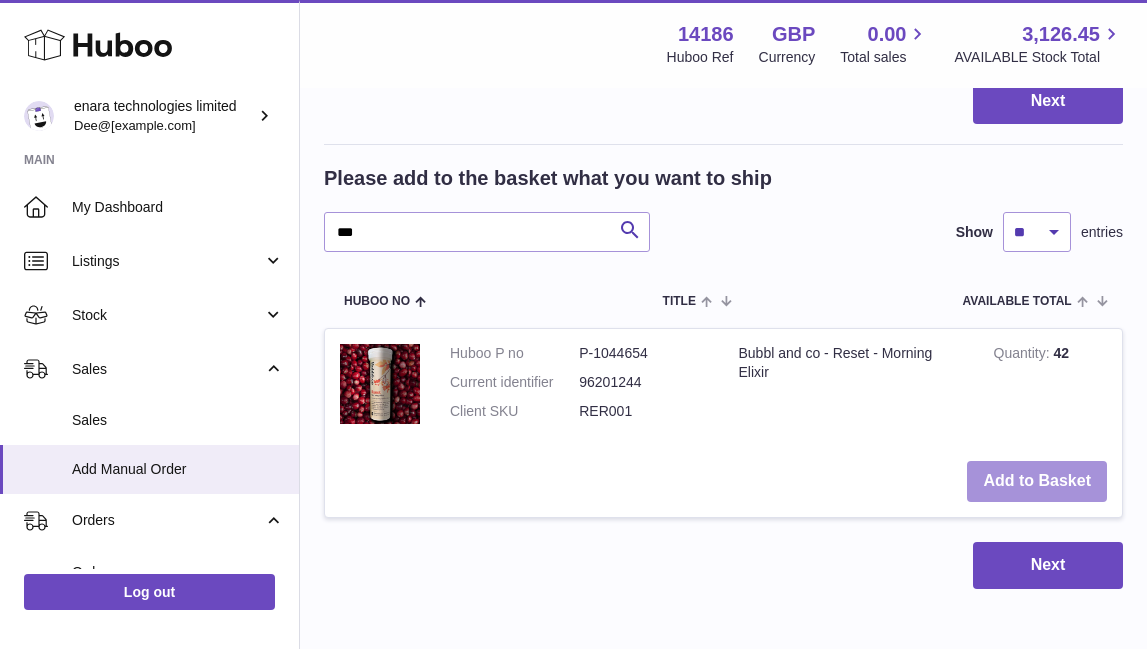 click on "Add to Basket" at bounding box center [1037, 481] 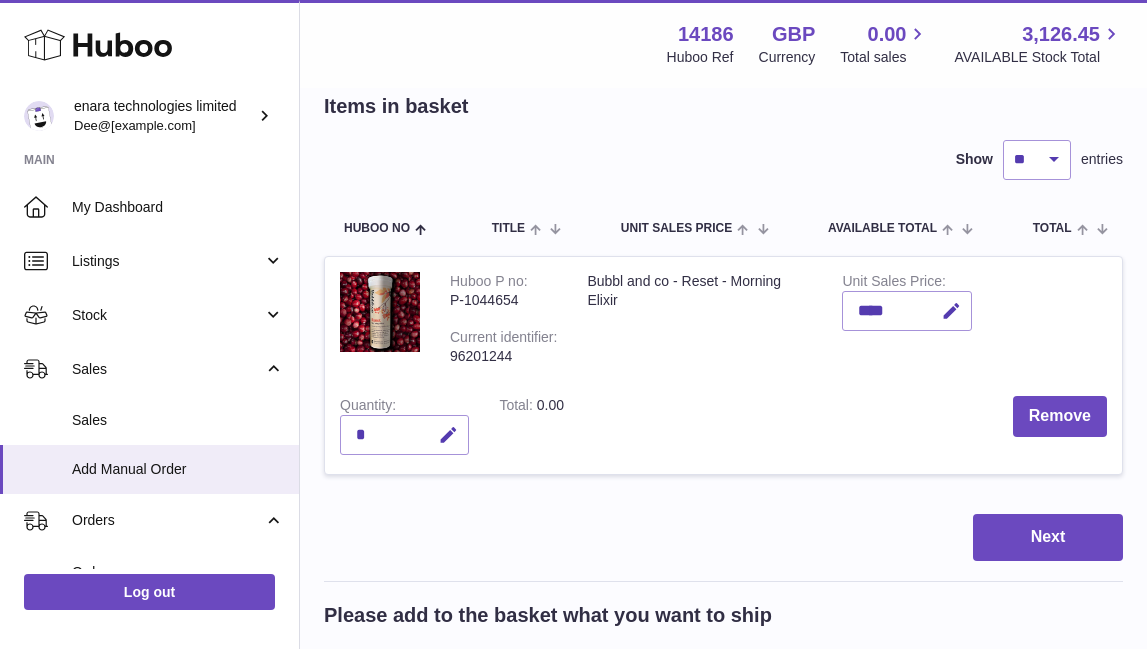 scroll, scrollTop: 100, scrollLeft: 0, axis: vertical 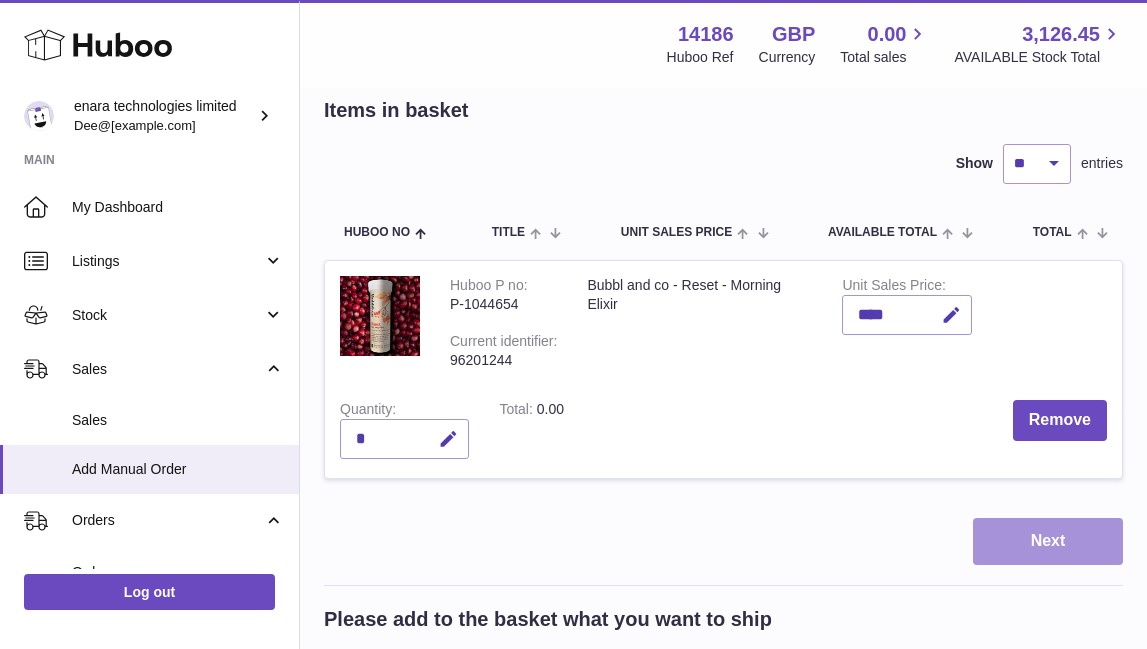 click on "Next" at bounding box center [1048, 541] 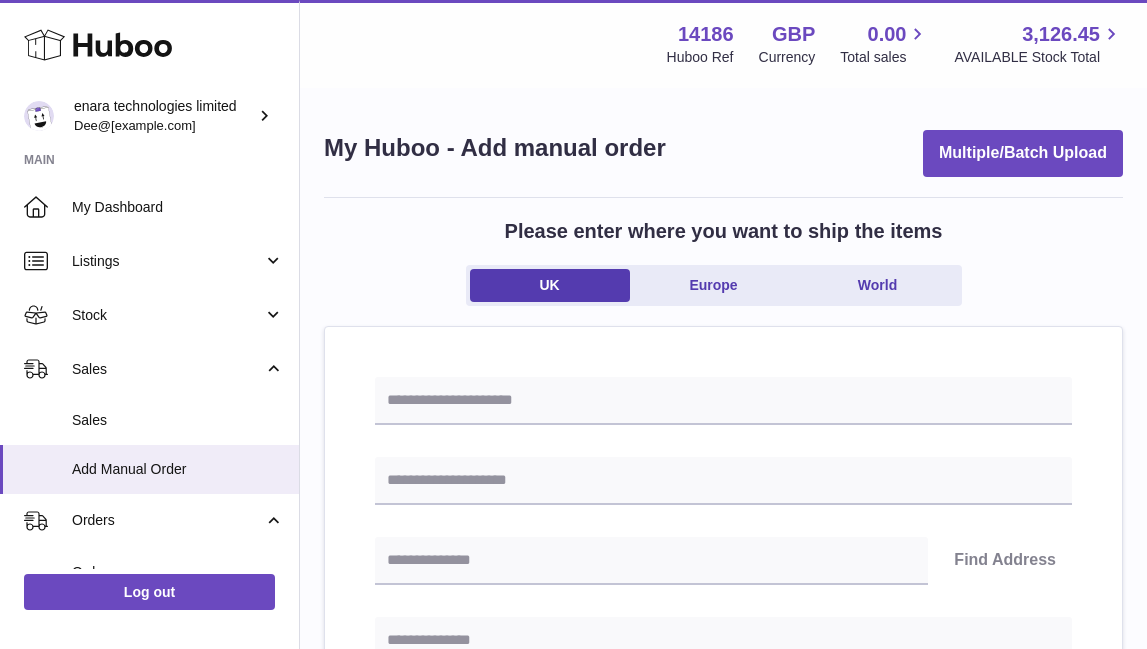 paste on "**********" 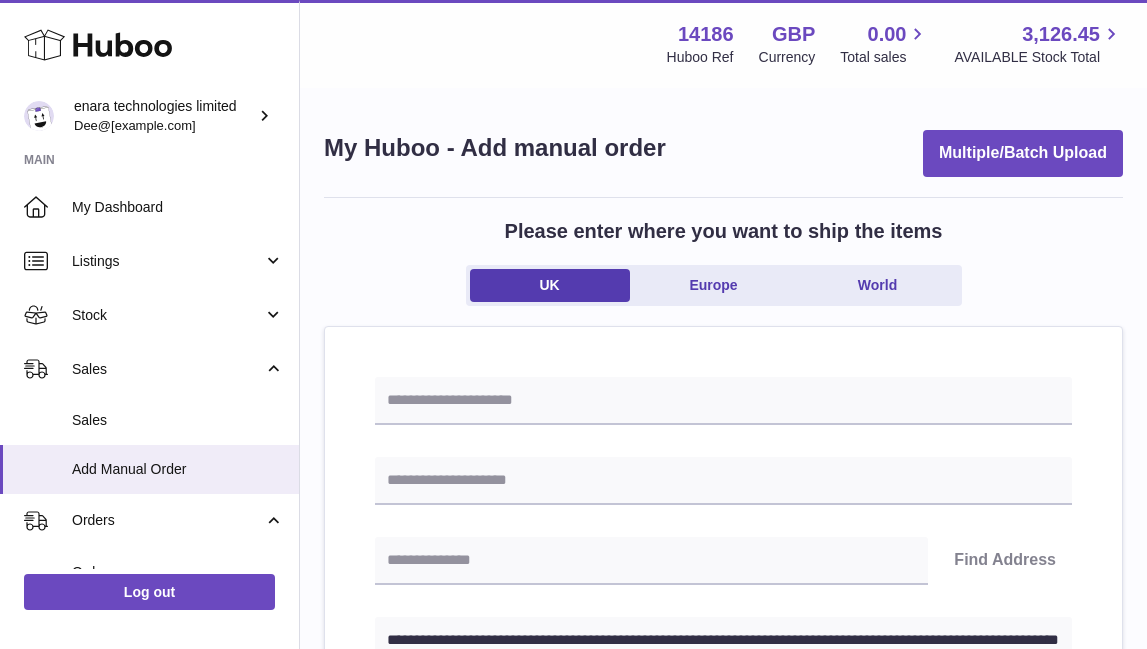 type on "**********" 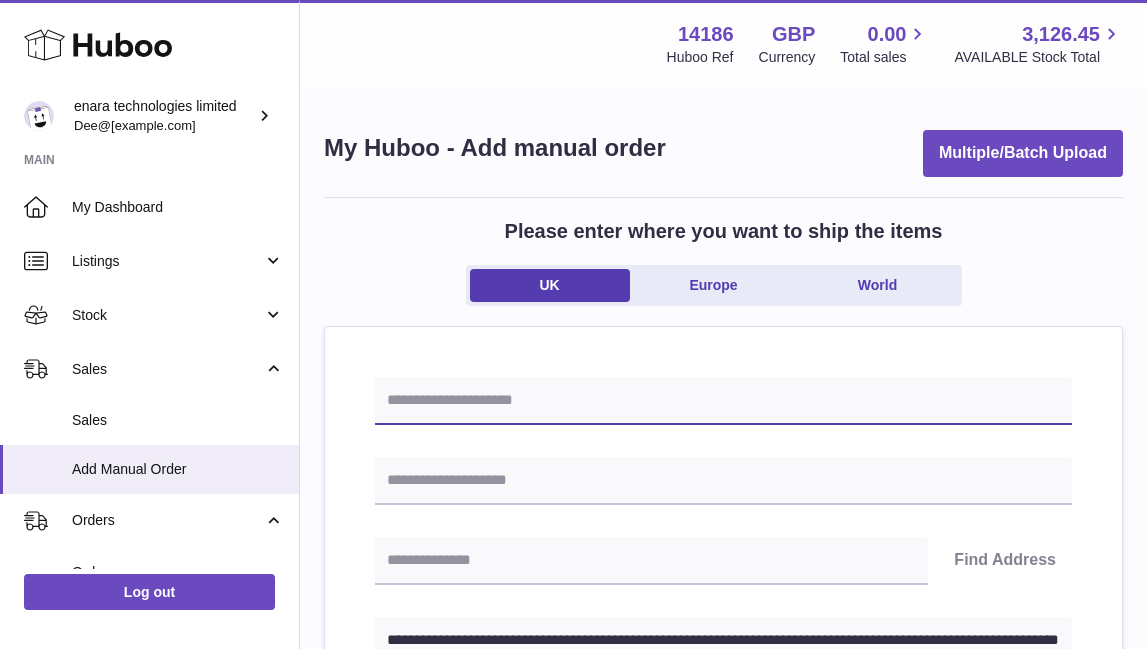click at bounding box center (723, 401) 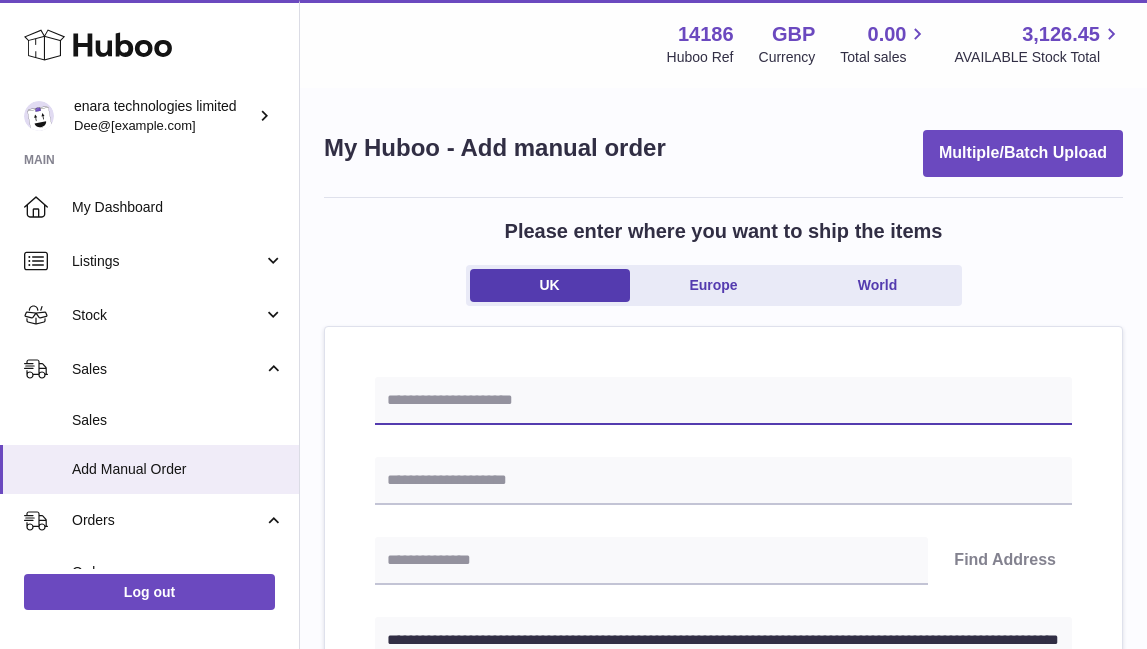 paste on "**********" 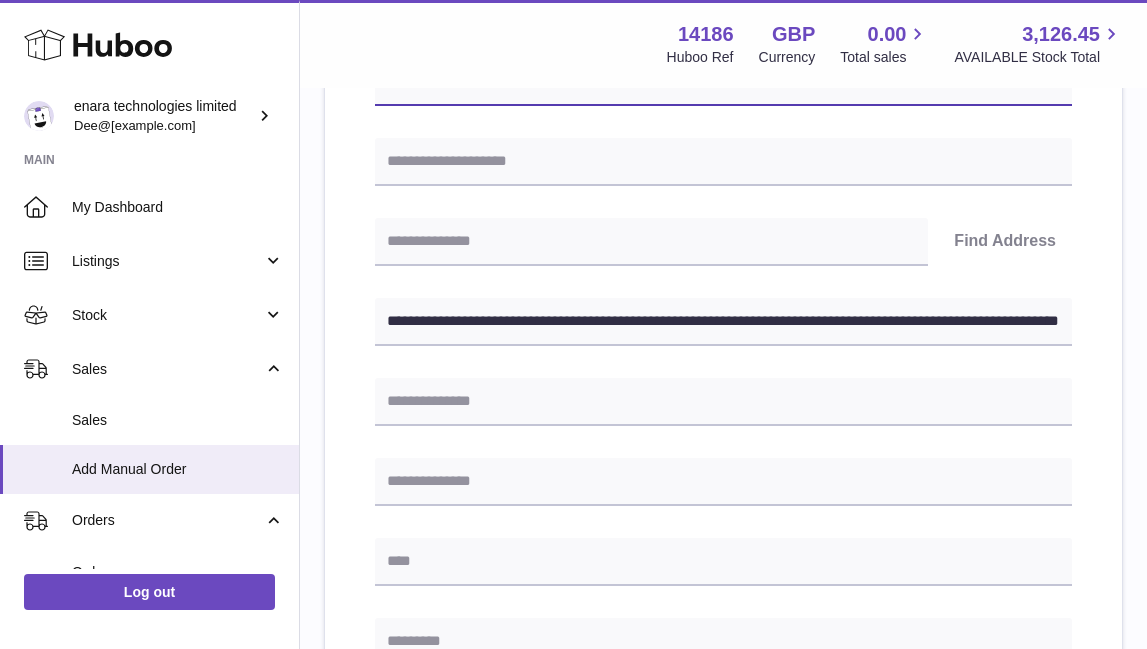 scroll, scrollTop: 348, scrollLeft: 0, axis: vertical 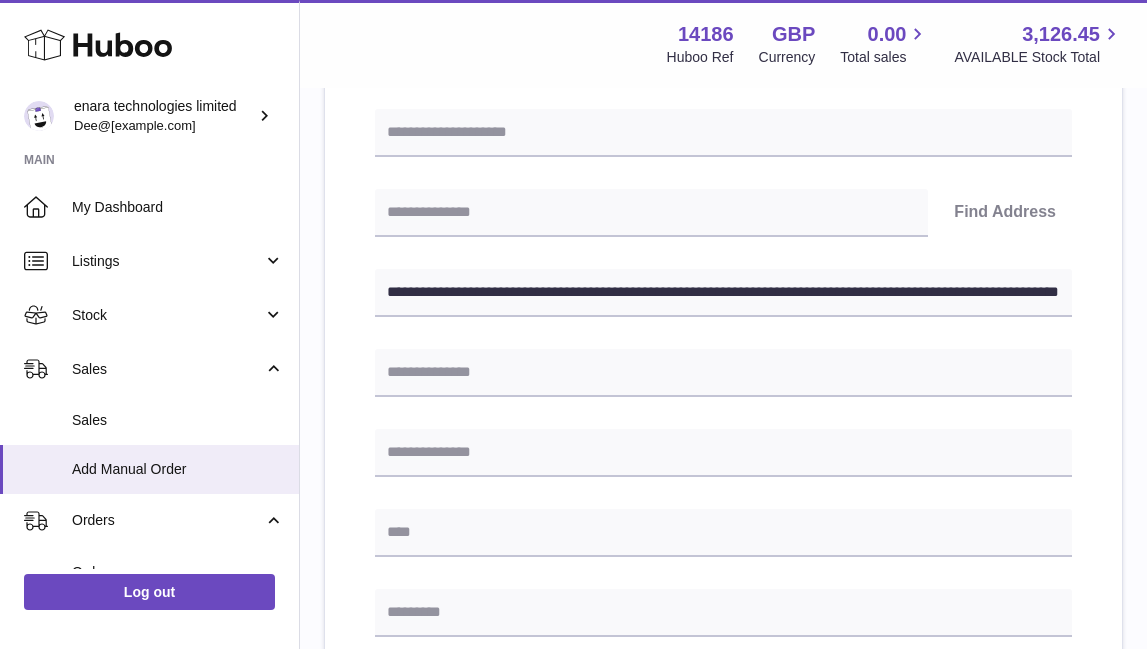 type on "**********" 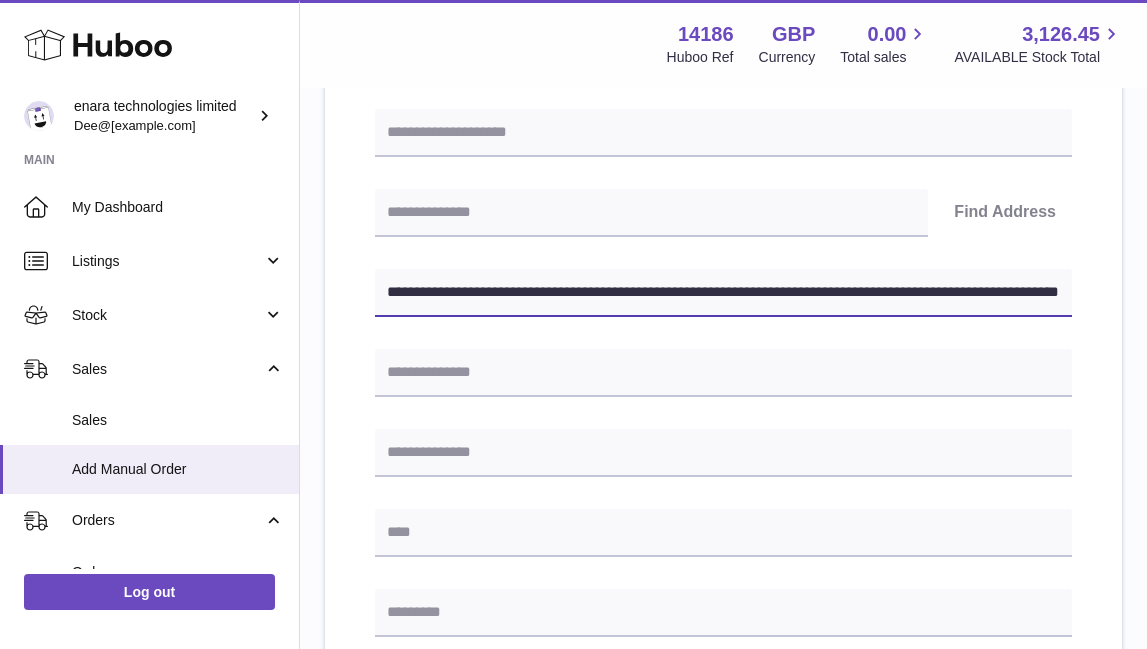 drag, startPoint x: 841, startPoint y: 286, endPoint x: 1307, endPoint y: 342, distance: 469.35275 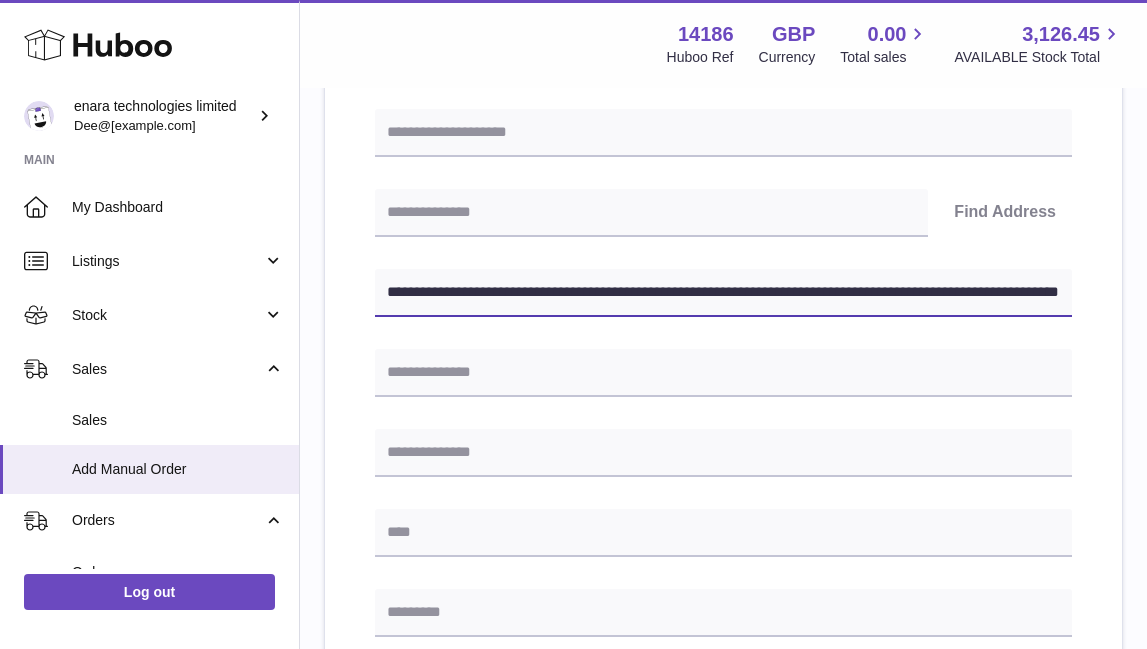 click on ".st0{fill:#141414;}" at bounding box center [573, -24] 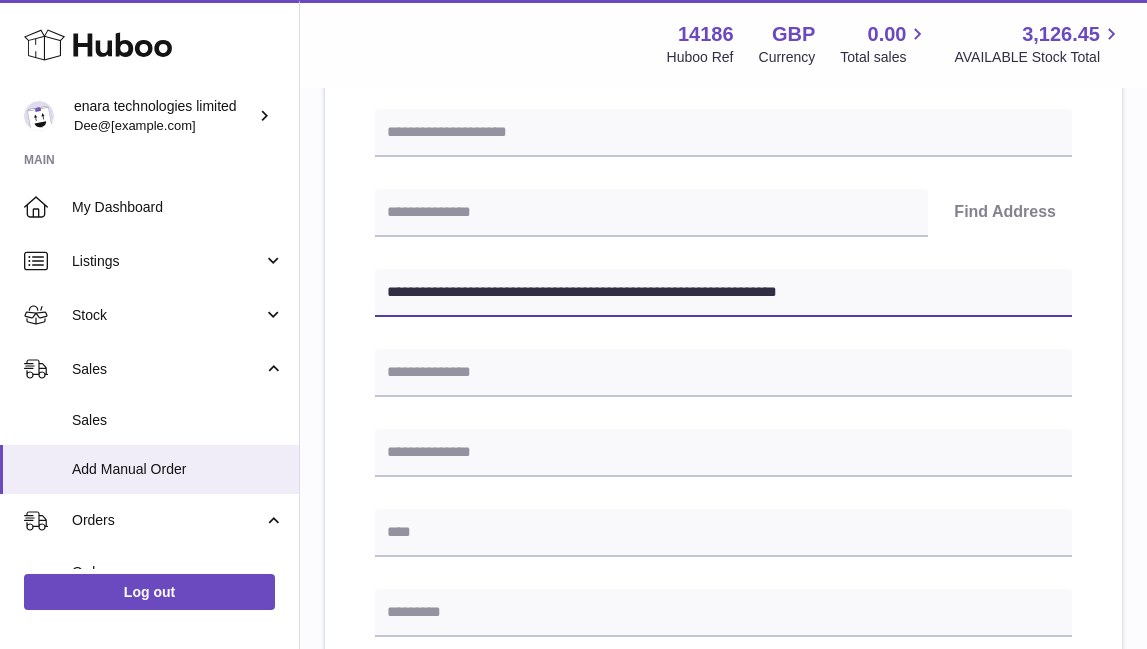type on "**********" 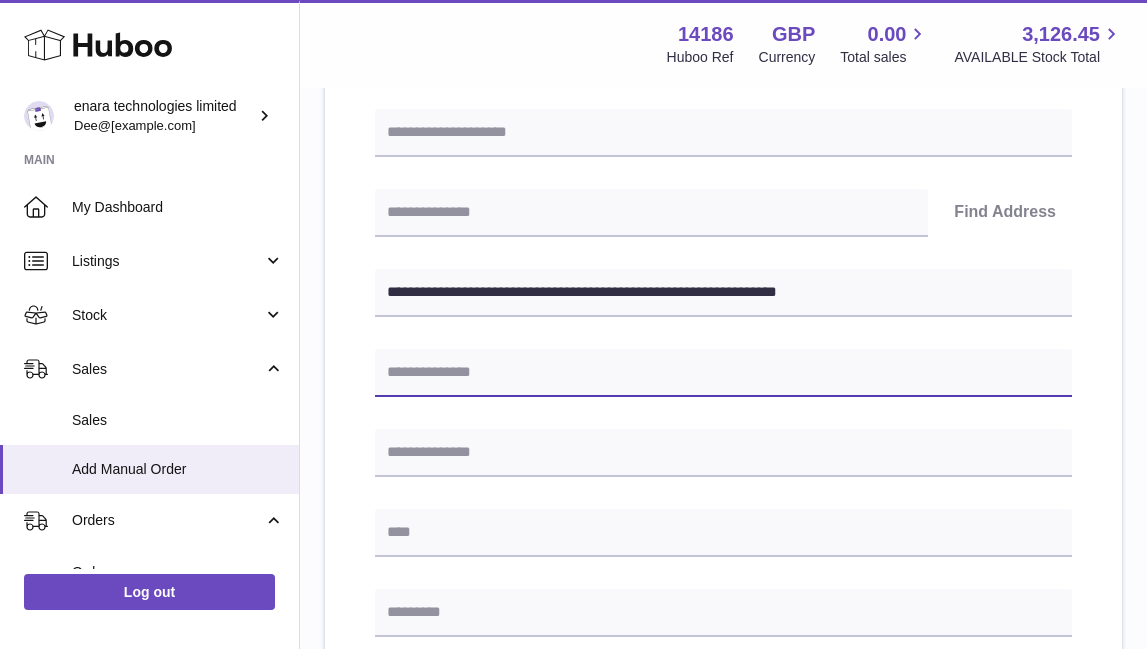 paste on "**********" 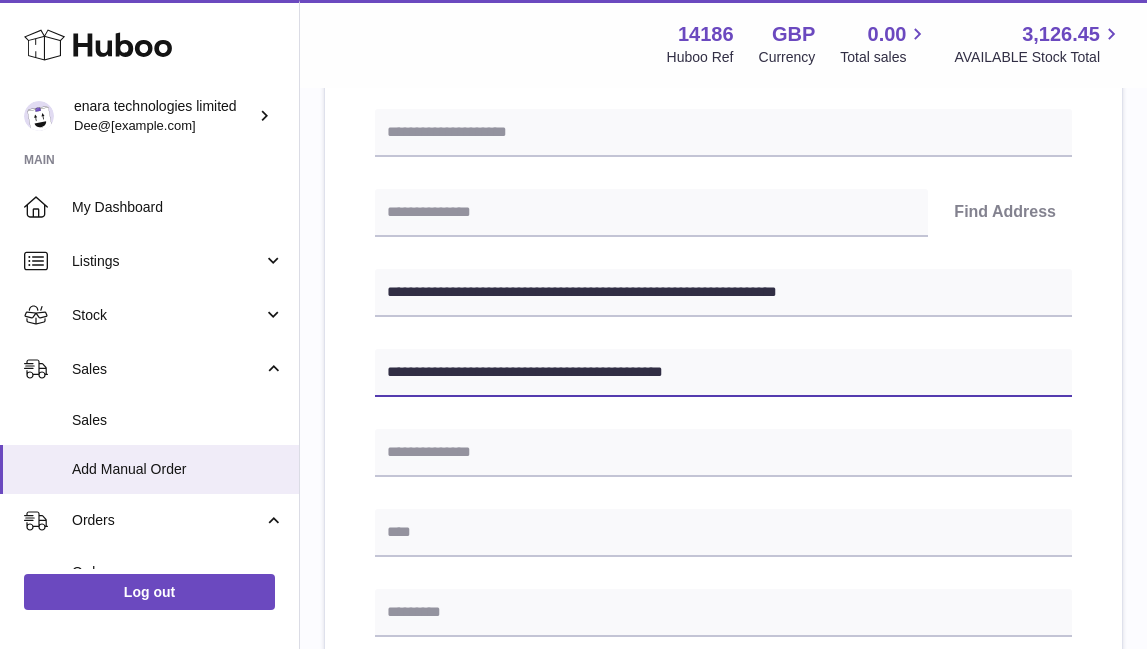 type on "**********" 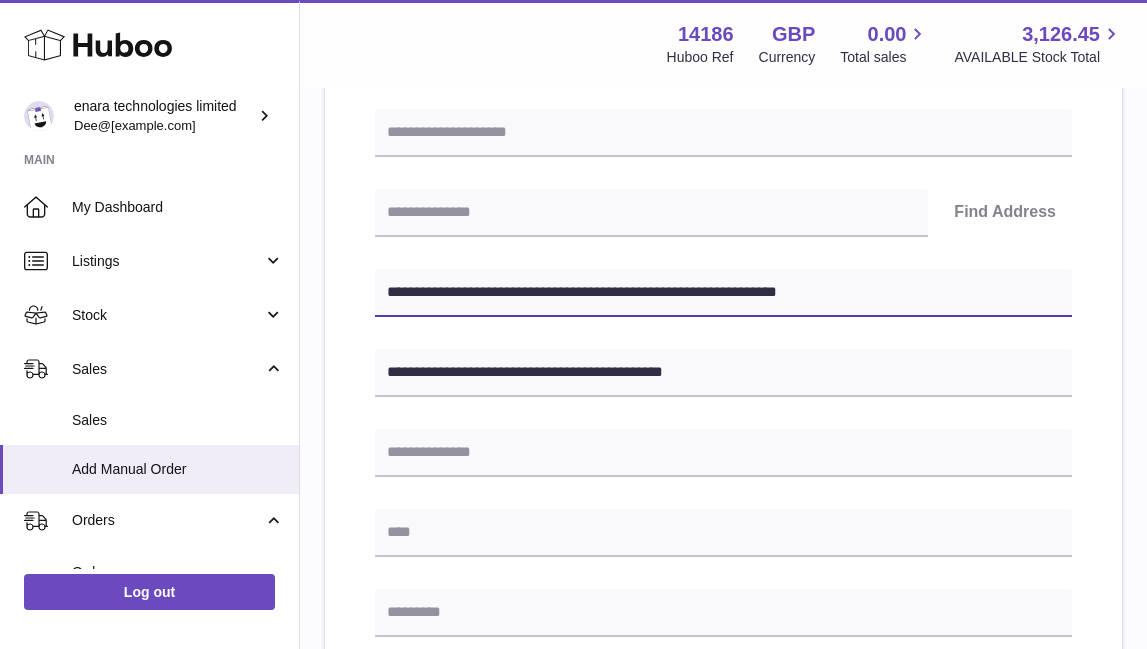 drag, startPoint x: 576, startPoint y: 286, endPoint x: 396, endPoint y: 289, distance: 180.025 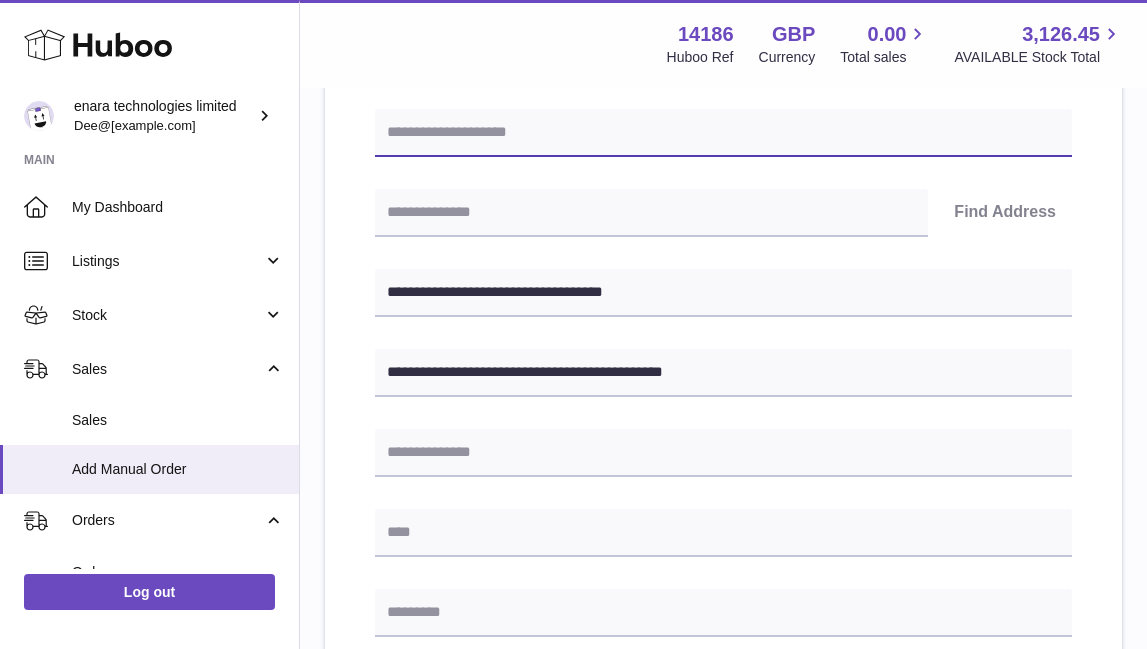 type on "**********" 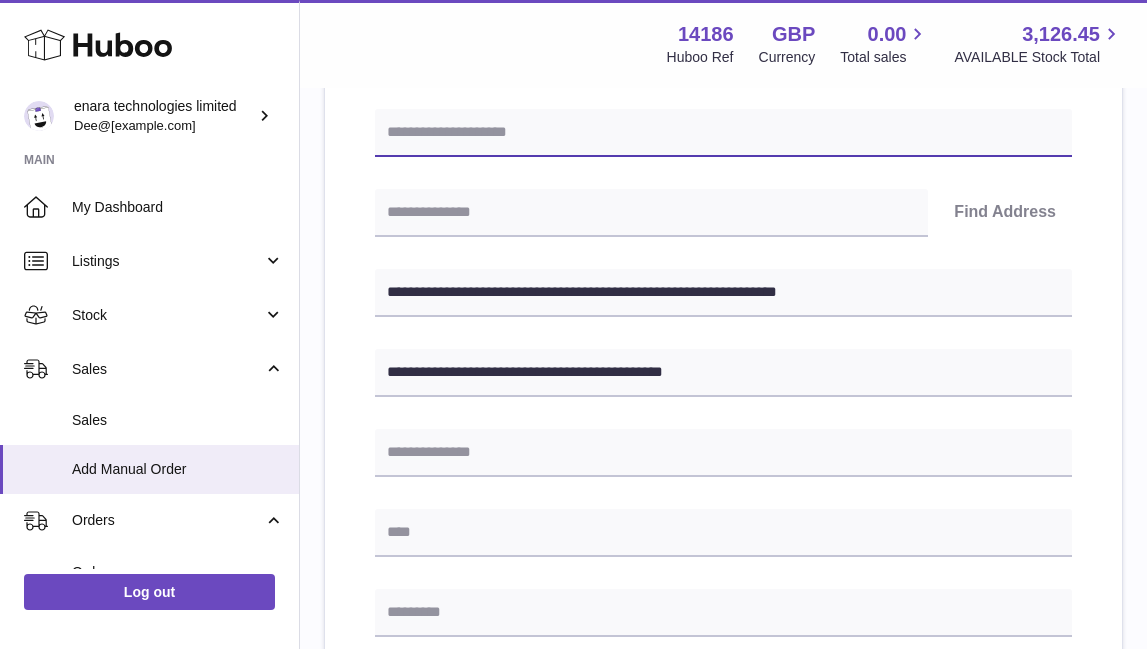 paste on "**********" 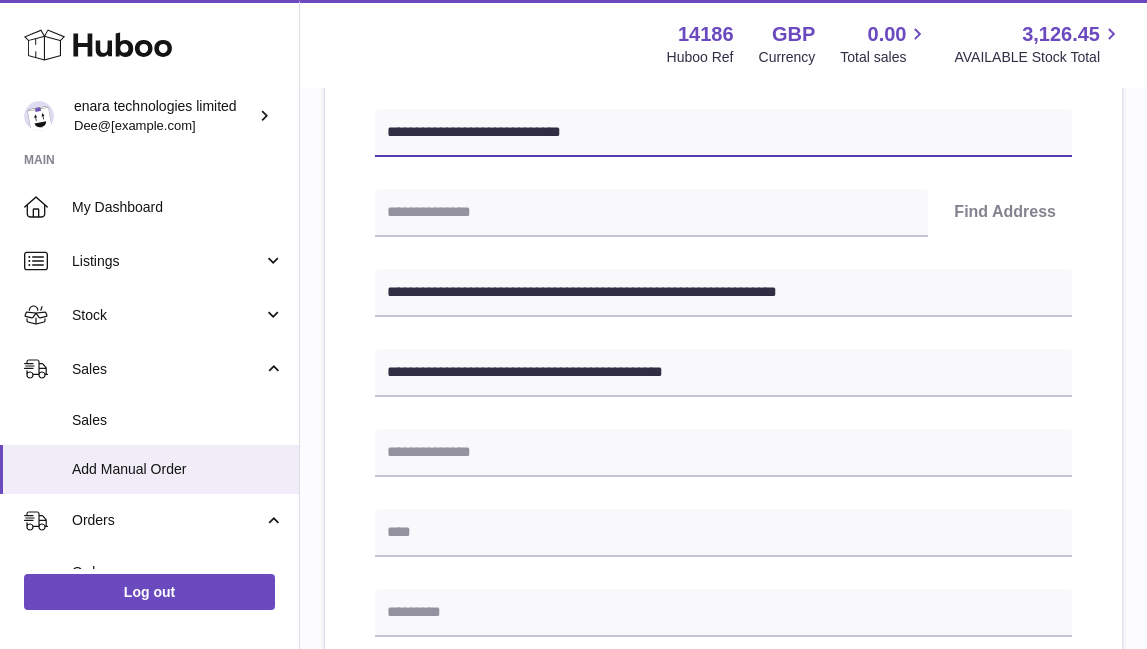 type on "**********" 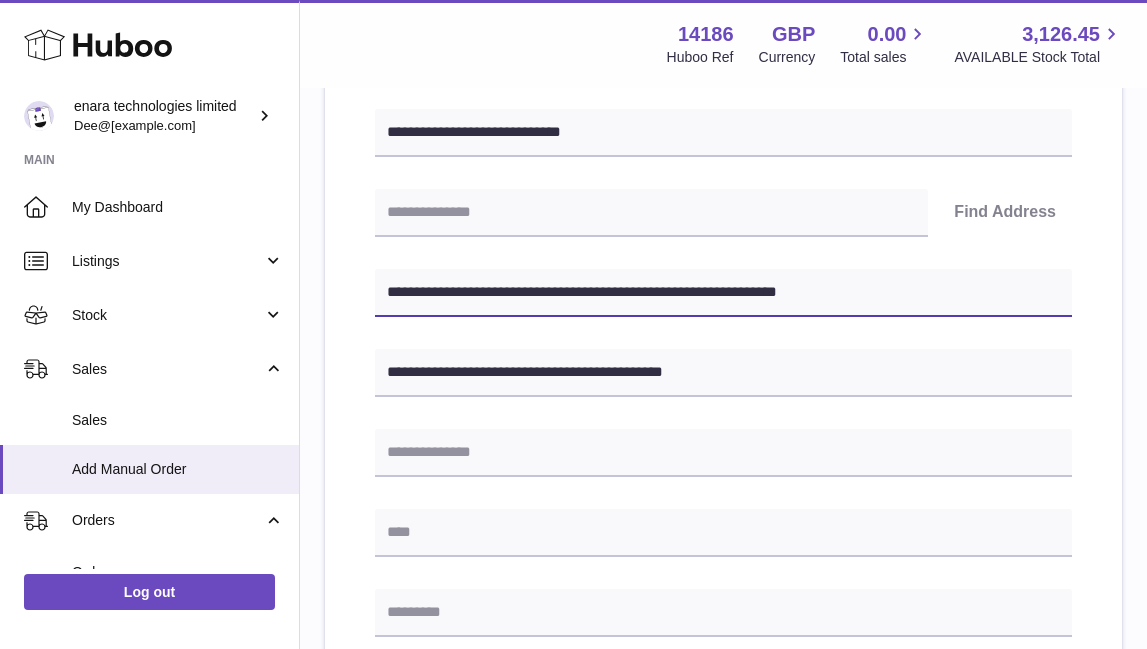 click on "**********" at bounding box center [723, 293] 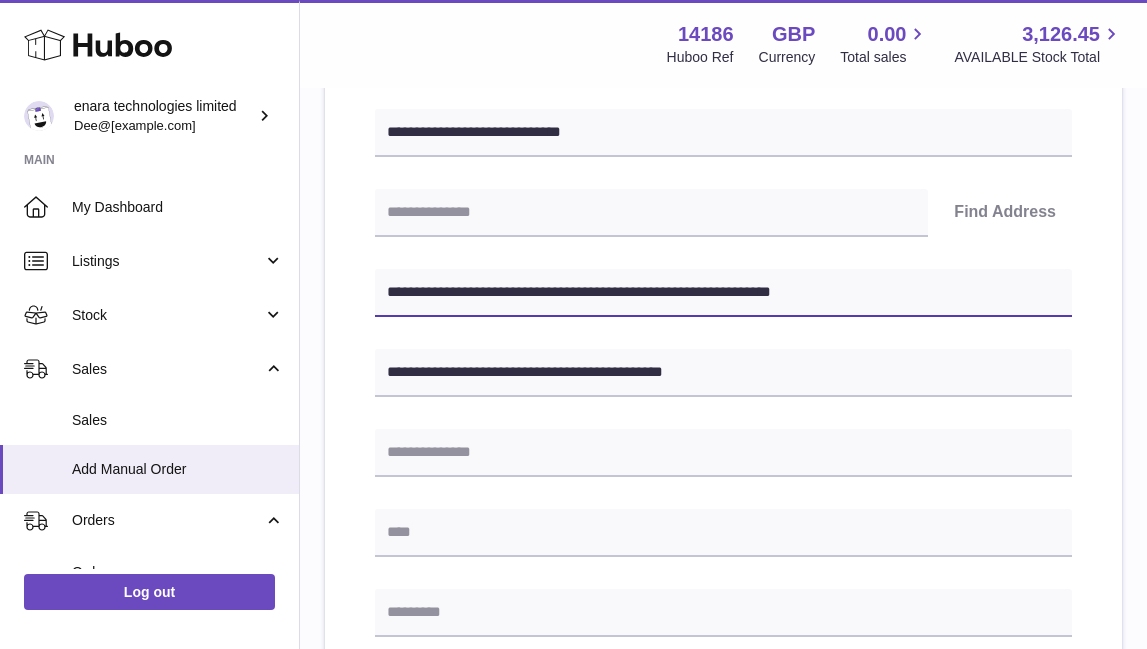 drag, startPoint x: 569, startPoint y: 292, endPoint x: 300, endPoint y: 250, distance: 272.25906 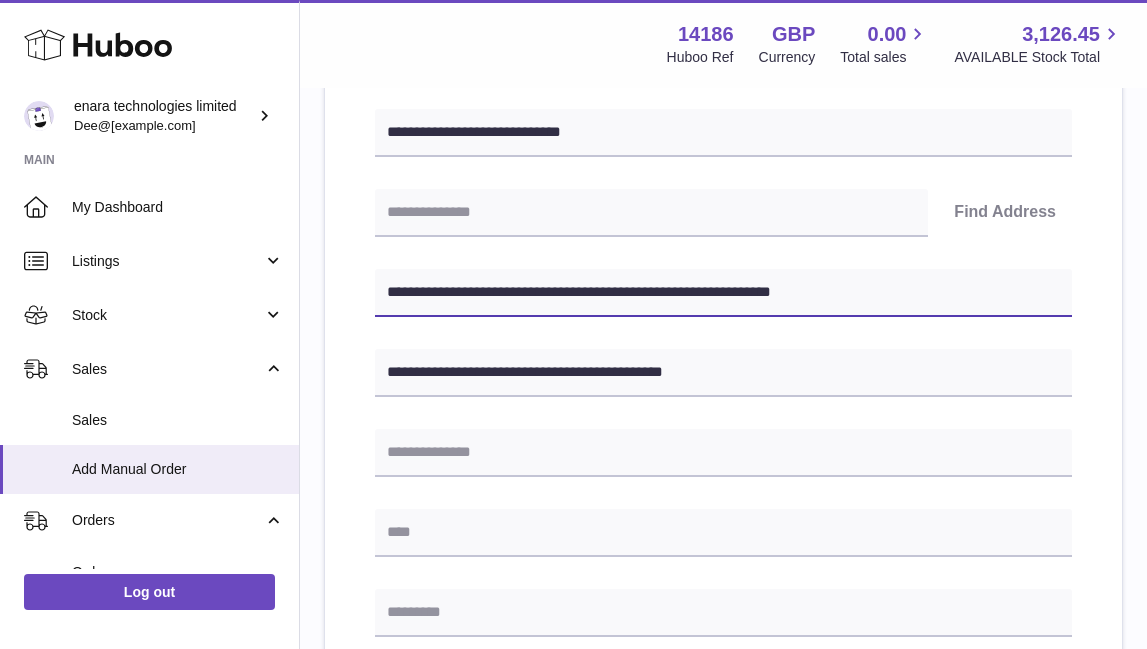 click on "**********" at bounding box center (723, 512) 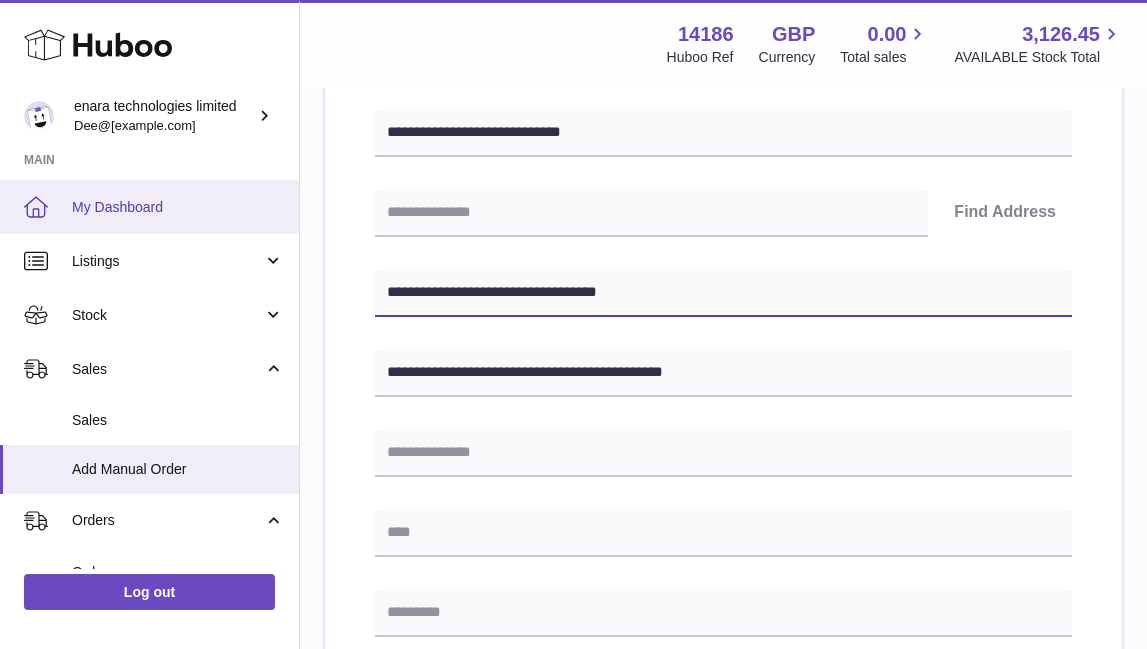 drag, startPoint x: 505, startPoint y: 290, endPoint x: 259, endPoint y: 226, distance: 254.1889 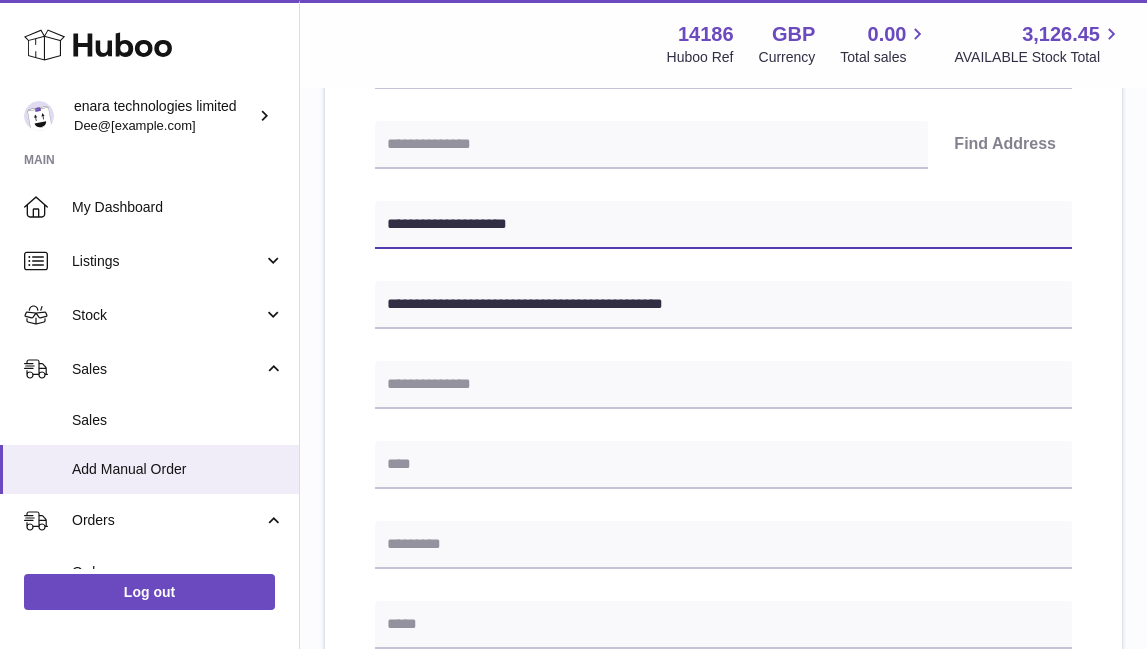 scroll, scrollTop: 418, scrollLeft: 0, axis: vertical 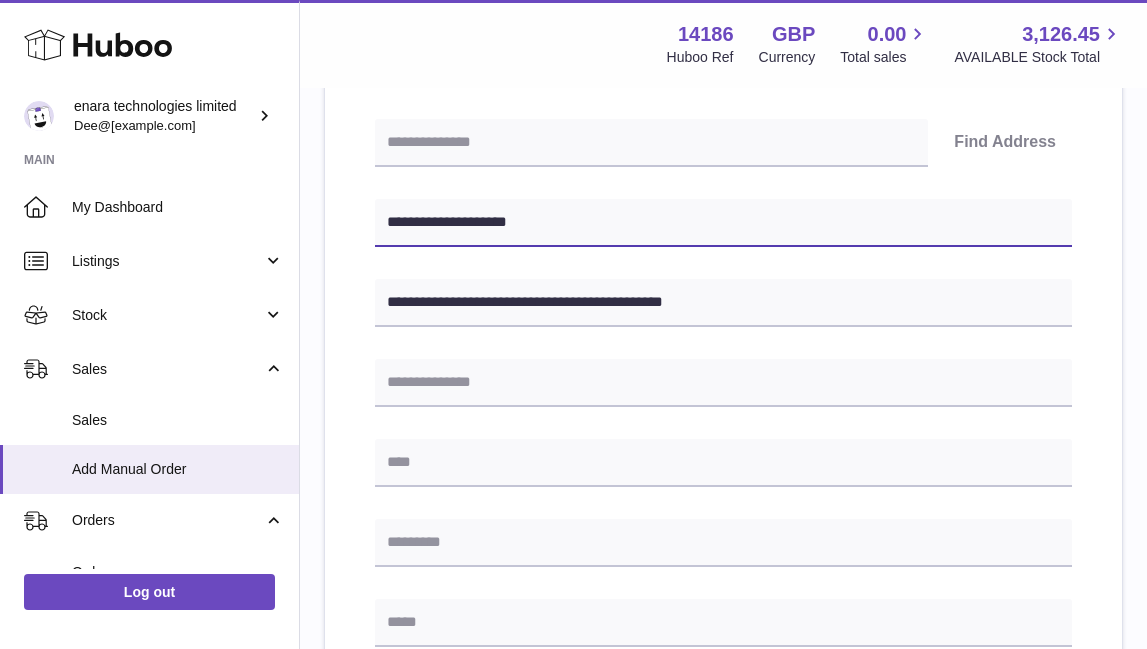 type on "**********" 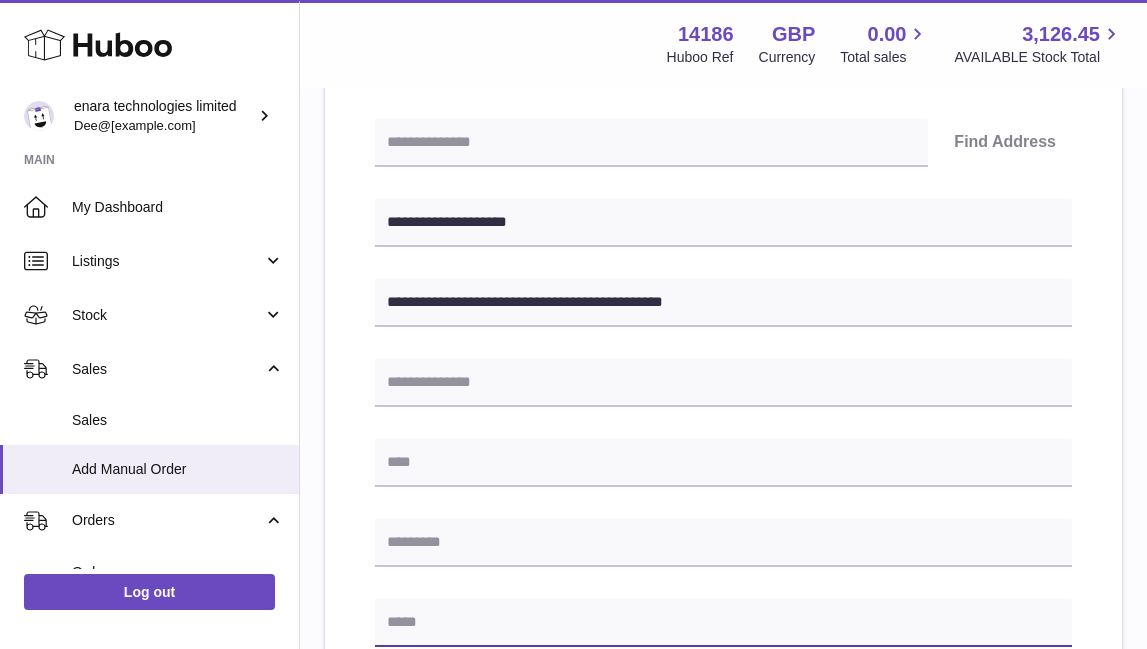 paste on "**********" 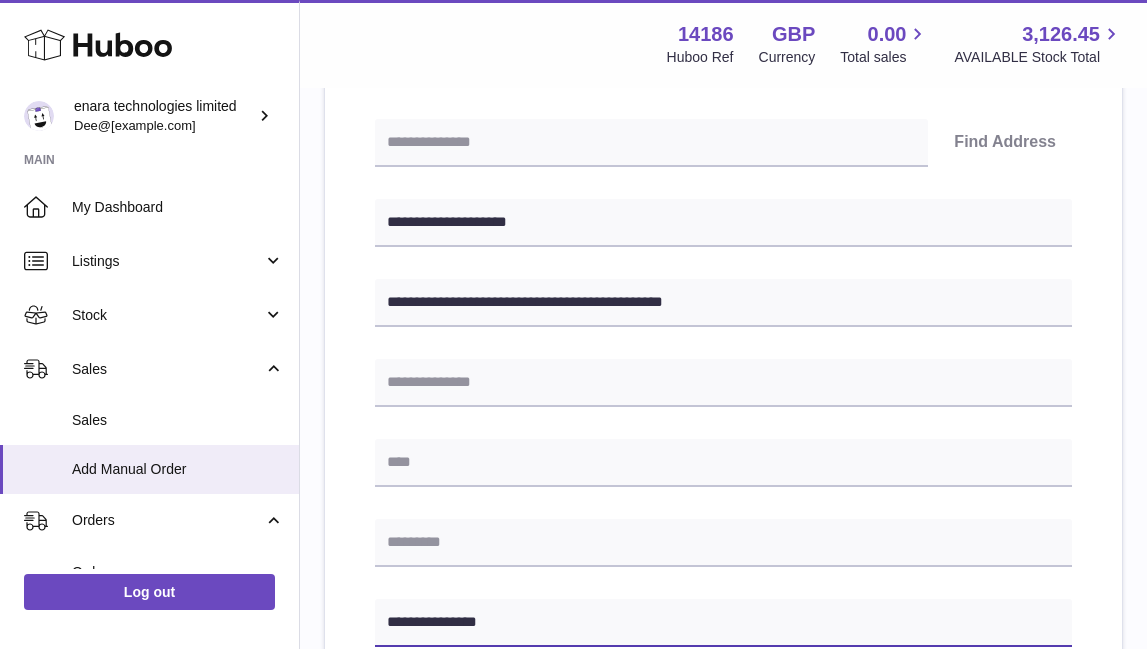 type on "**********" 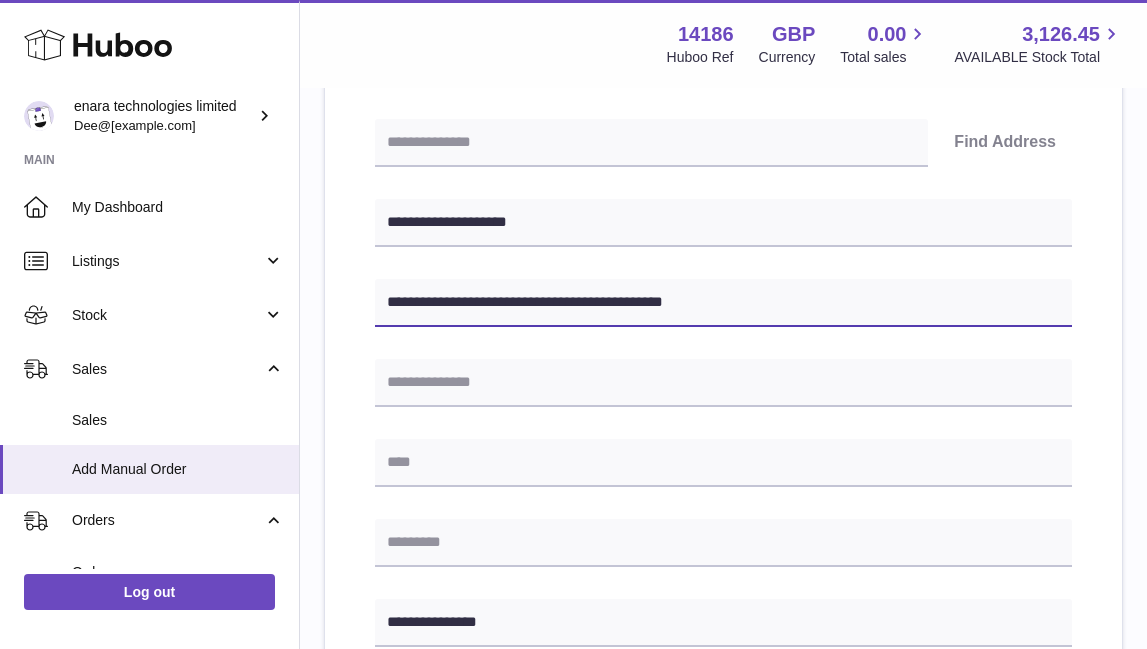 drag, startPoint x: 600, startPoint y: 296, endPoint x: 542, endPoint y: 299, distance: 58.077534 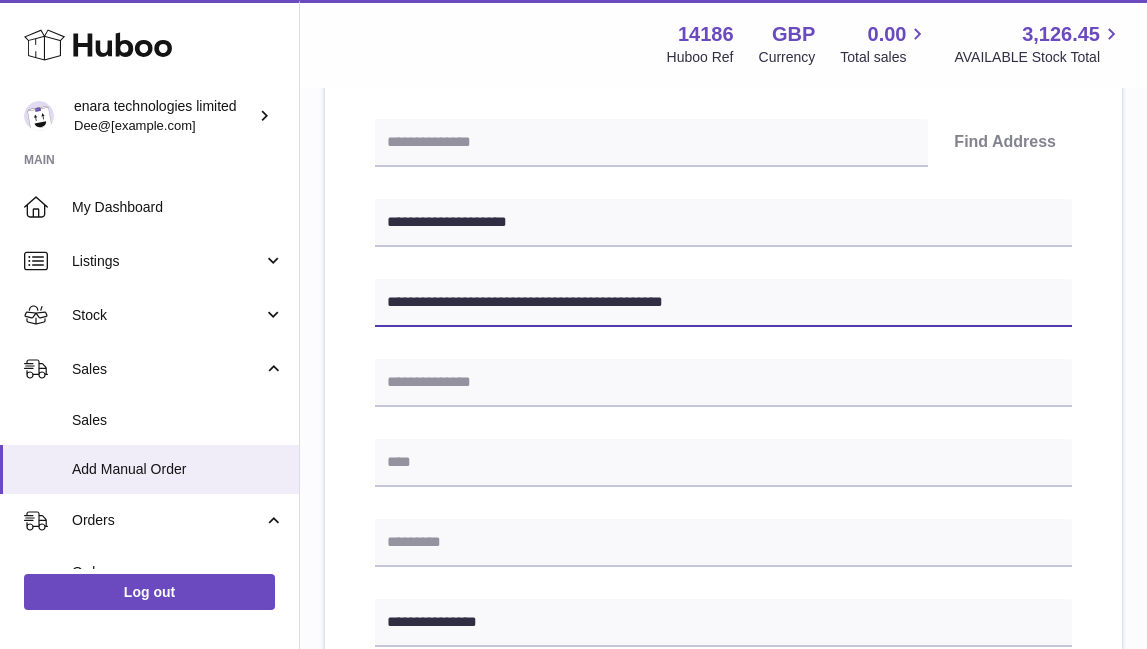 click on "**********" at bounding box center (723, 303) 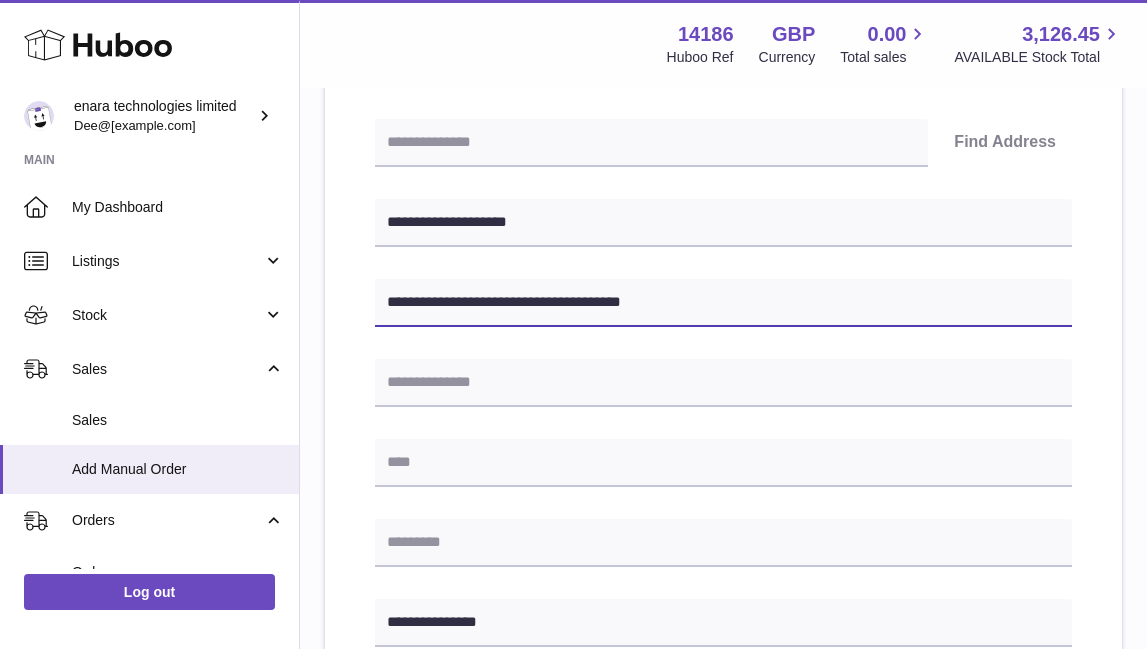 type on "**********" 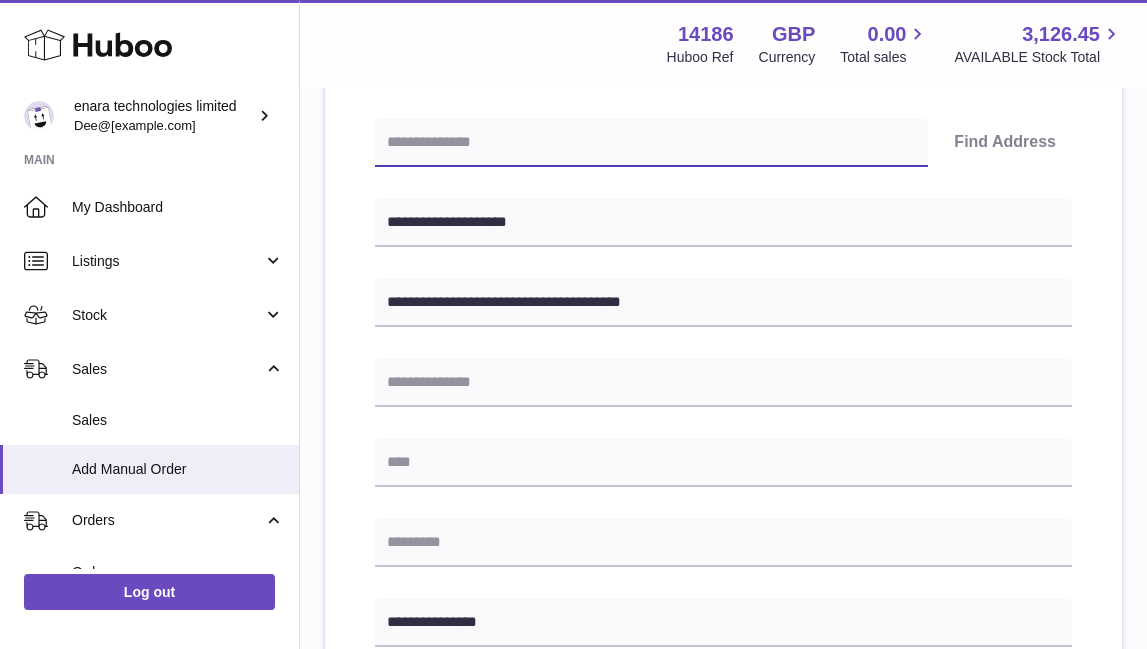 paste on "*******" 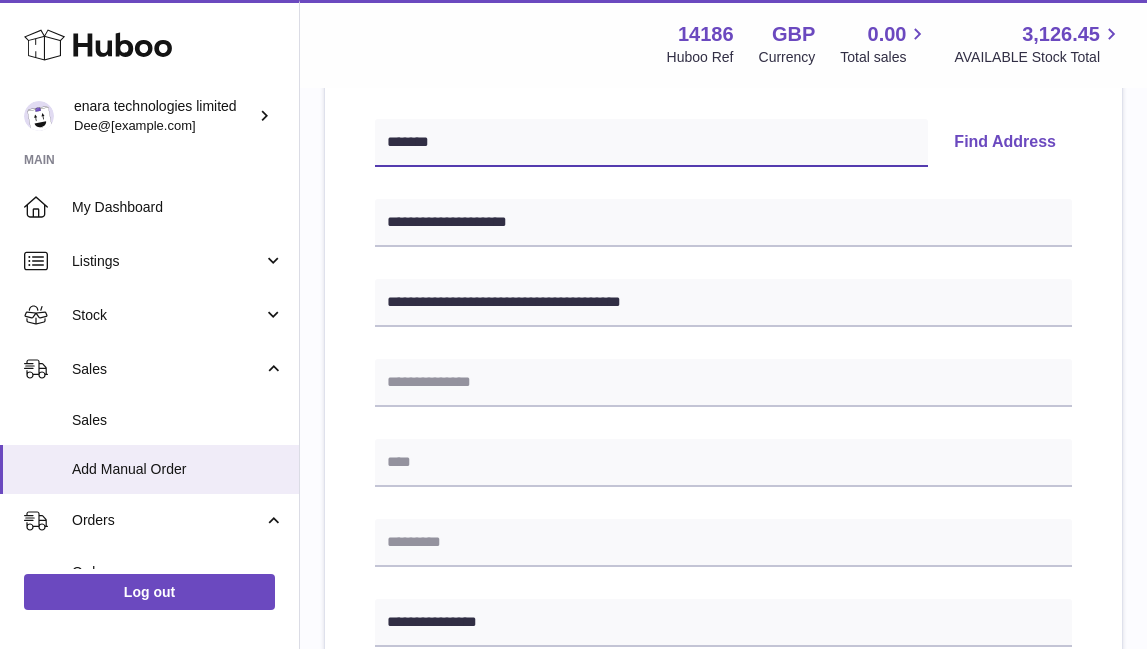 type on "*******" 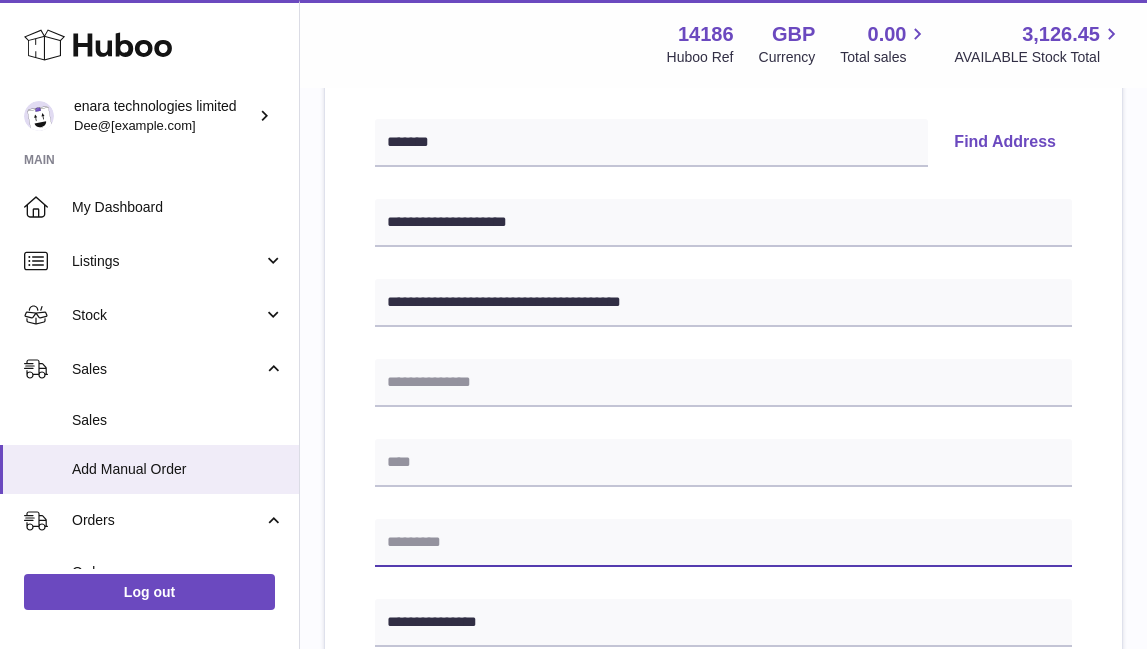 paste on "*******" 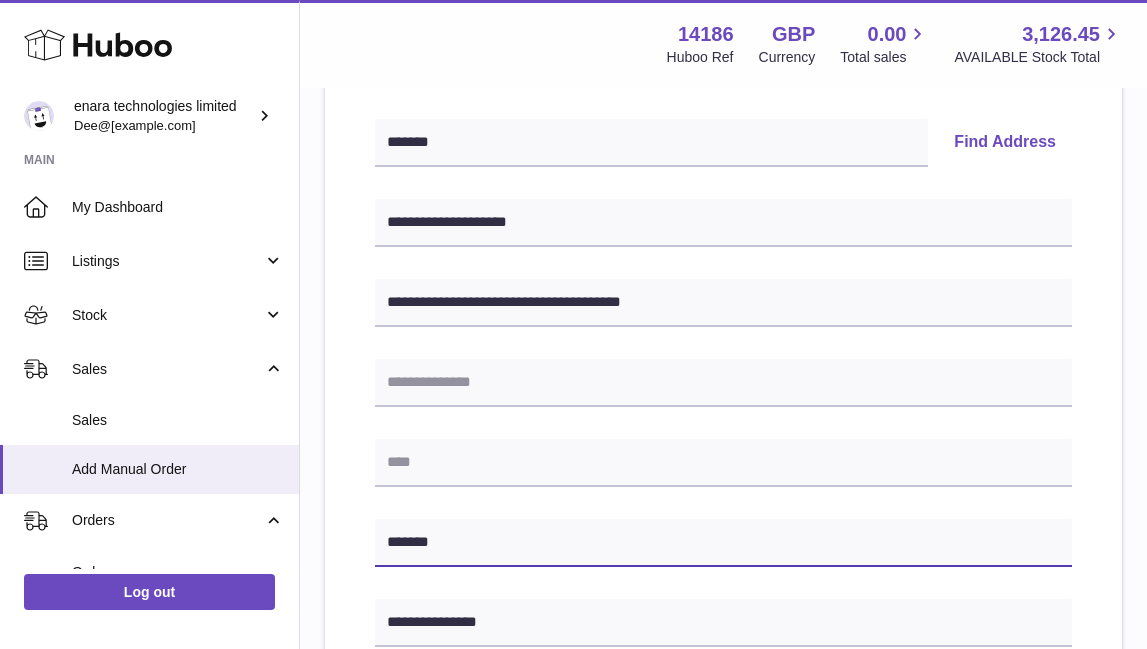 type on "*******" 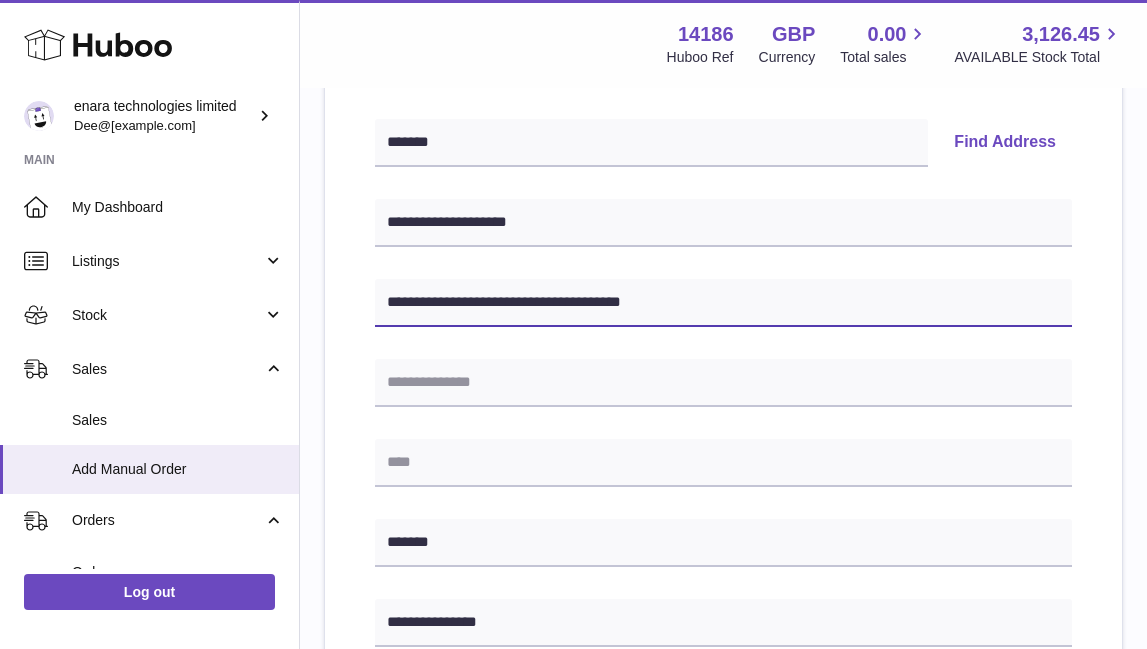 drag, startPoint x: 441, startPoint y: 295, endPoint x: 720, endPoint y: 353, distance: 284.9649 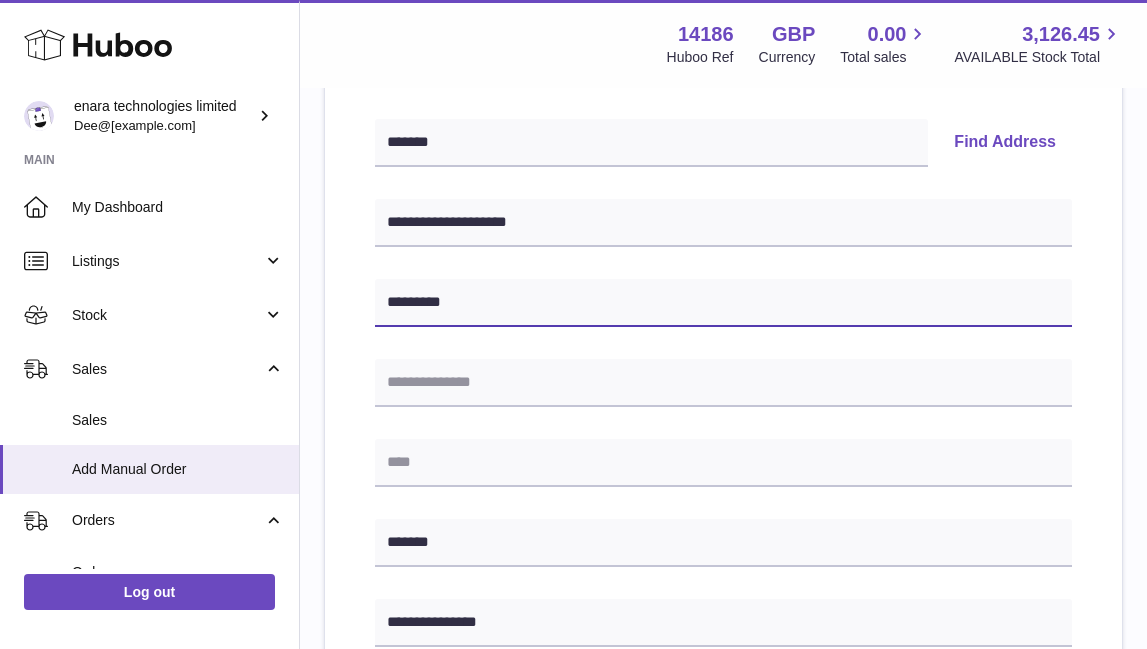 type on "********" 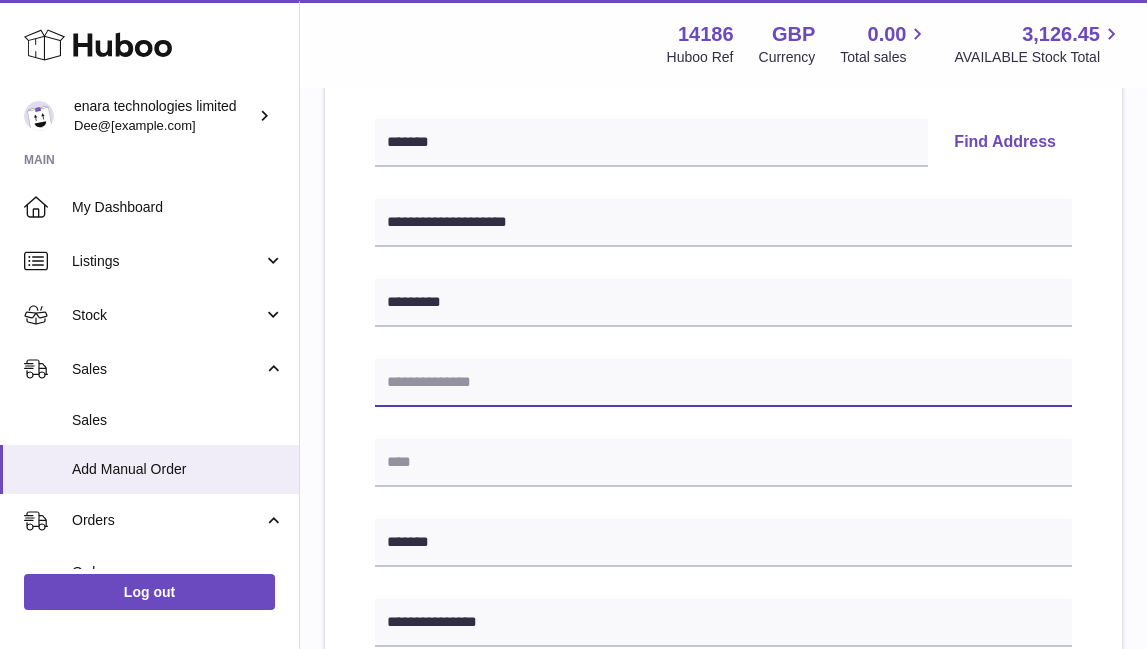 paste on "**********" 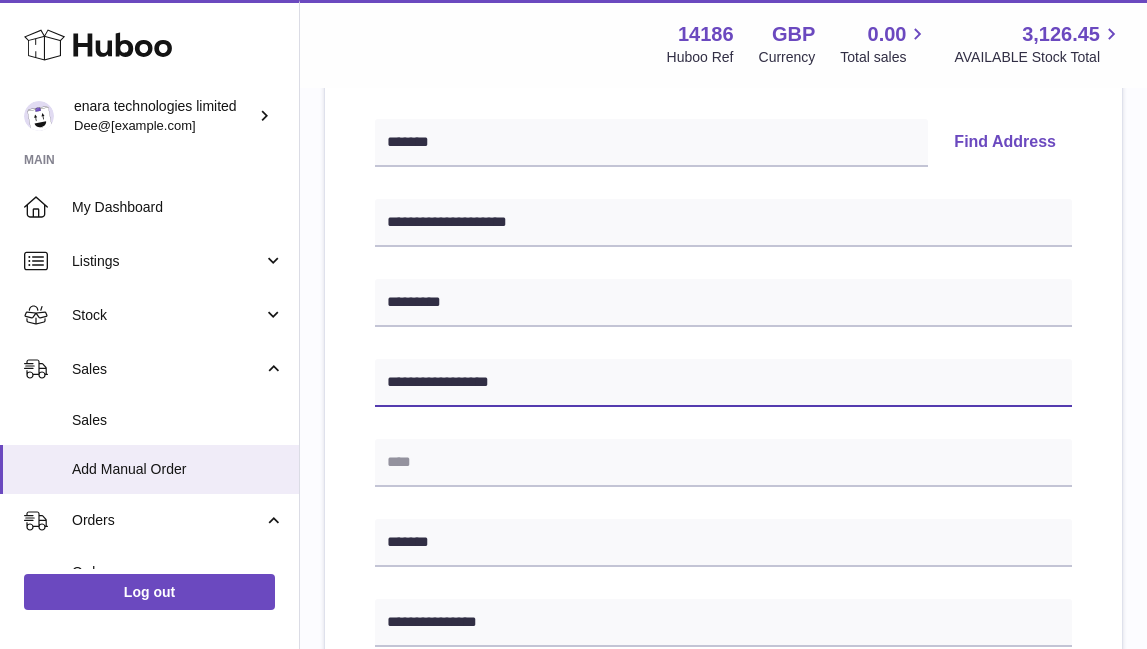 type on "**********" 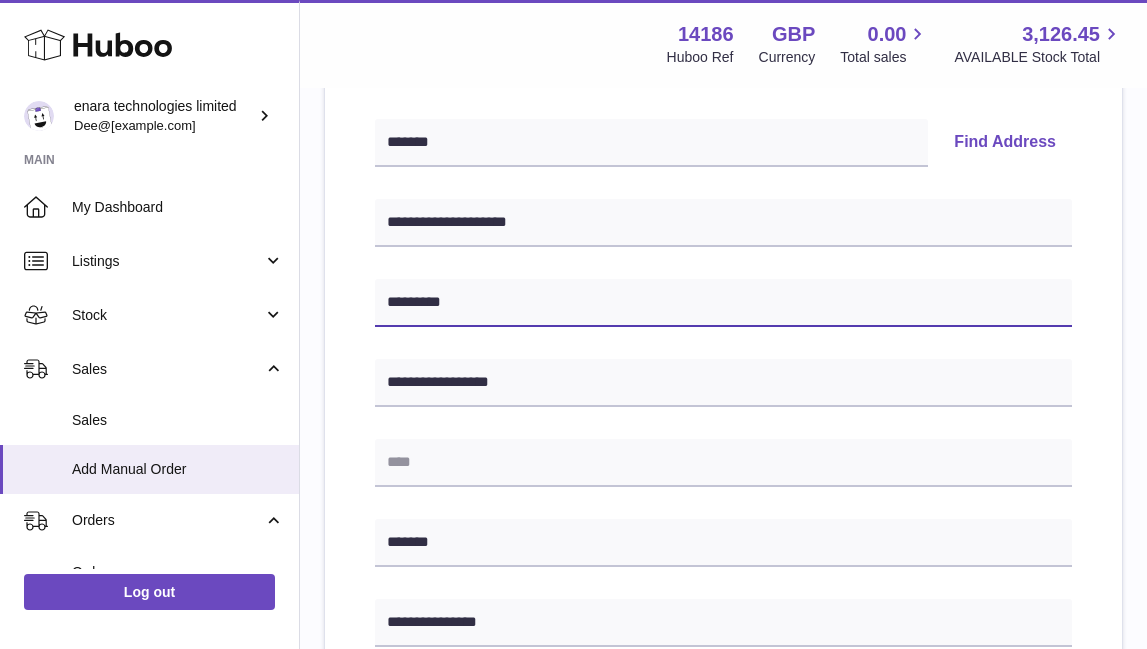 click on "********" at bounding box center (723, 303) 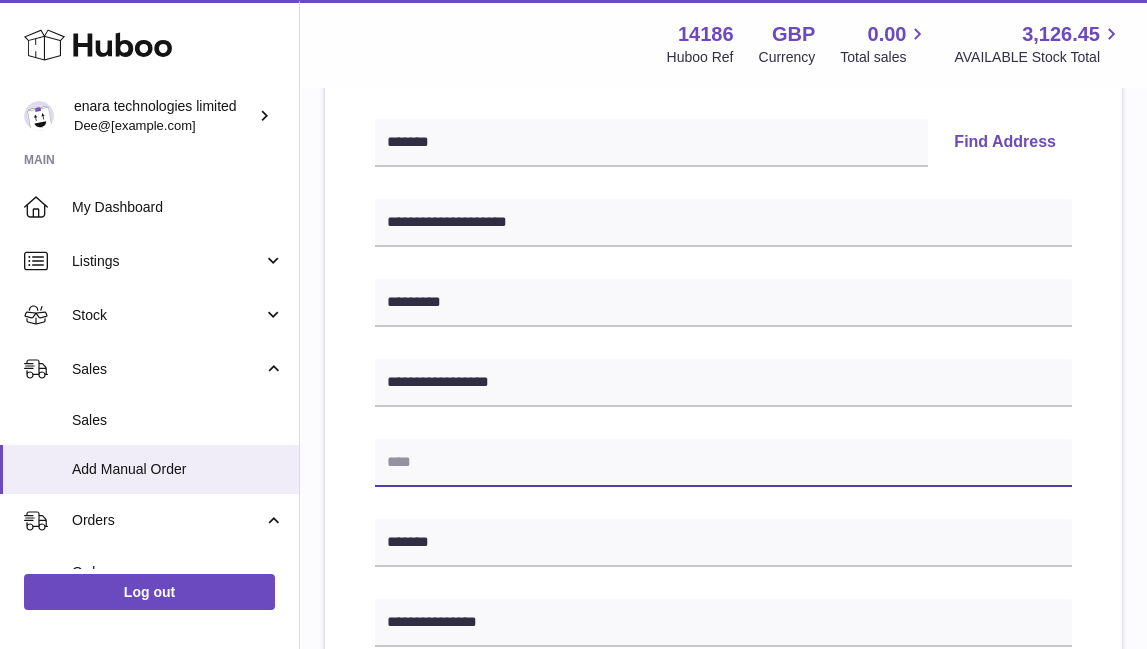 click at bounding box center (723, 463) 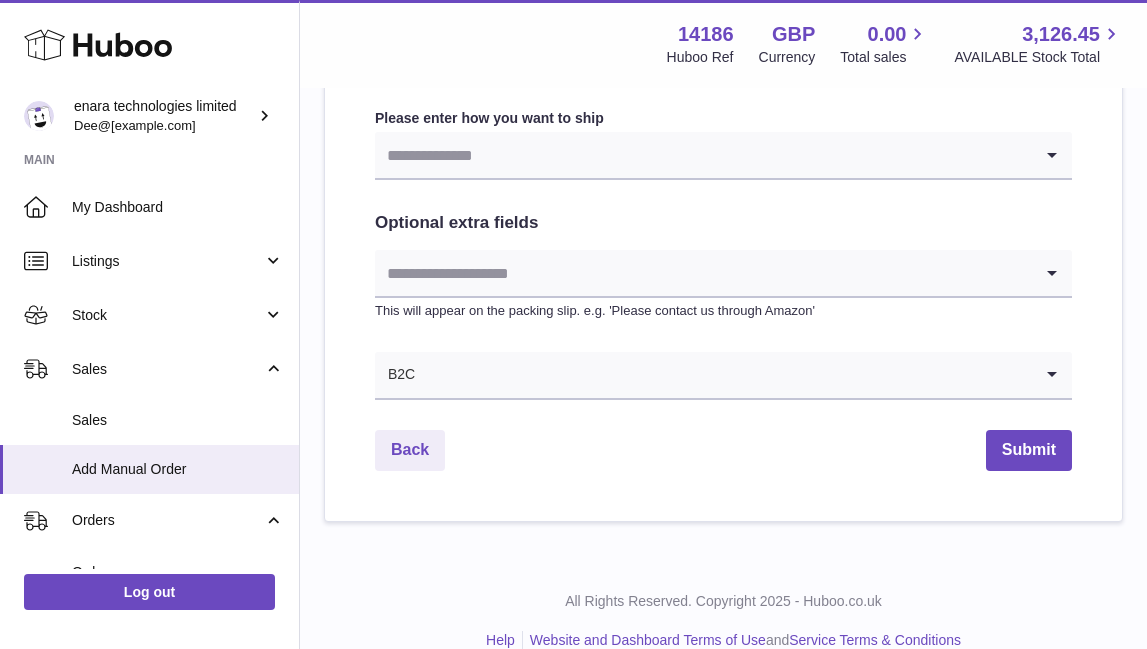scroll, scrollTop: 1087, scrollLeft: 0, axis: vertical 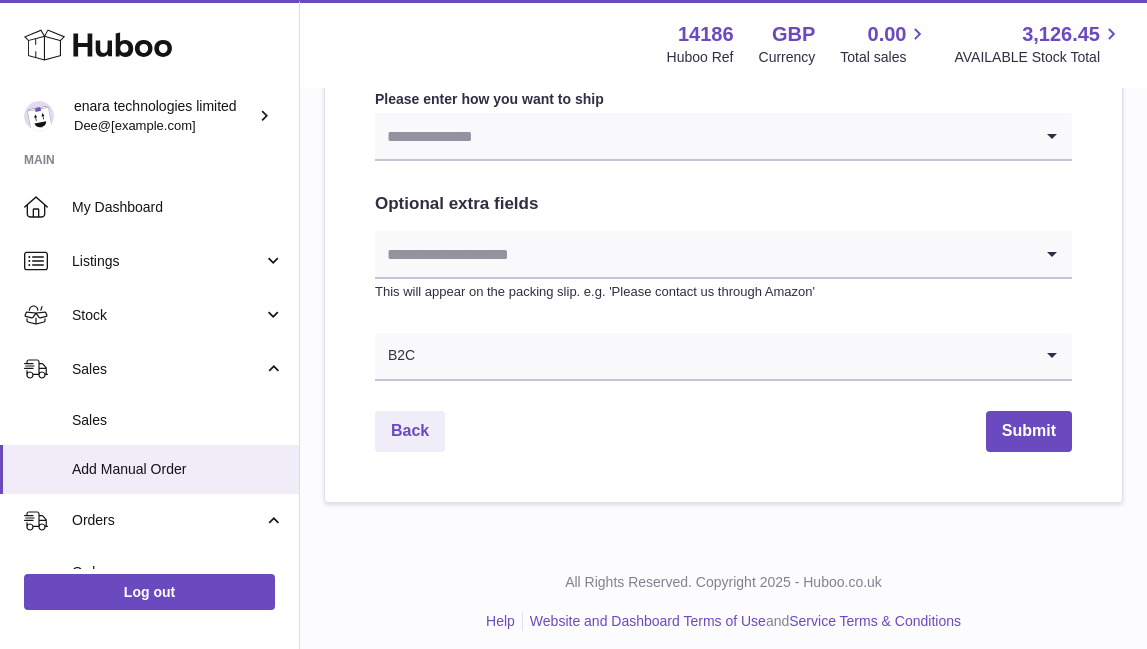 type on "********" 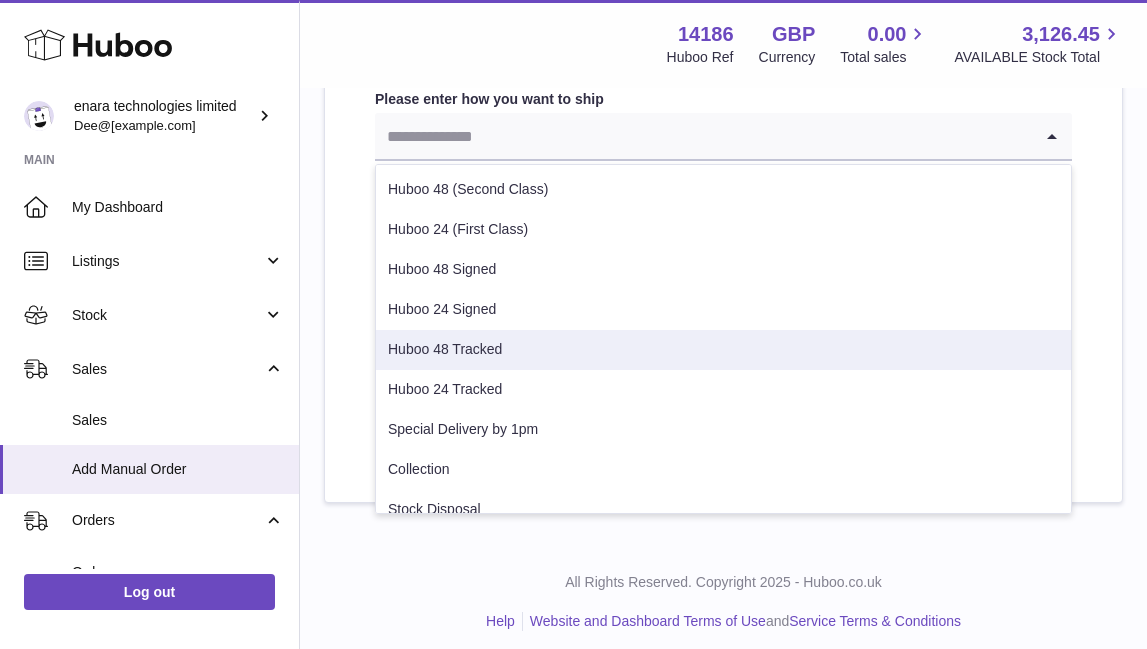 click on "Huboo 48 Tracked" at bounding box center [723, 350] 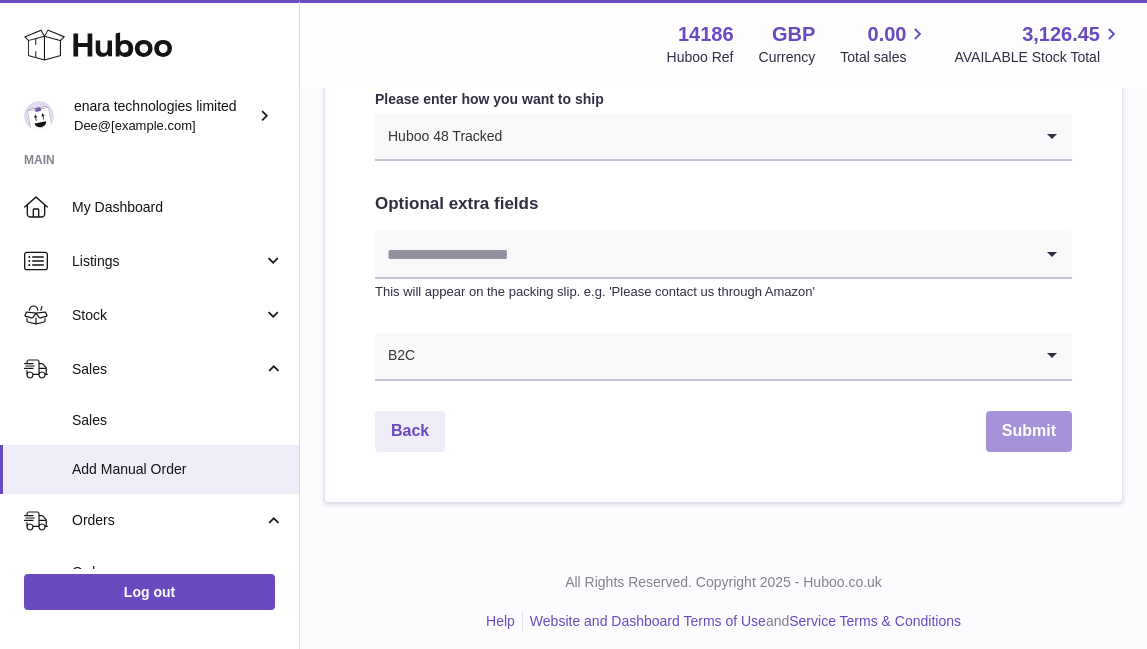 click on "Submit" at bounding box center [1029, 431] 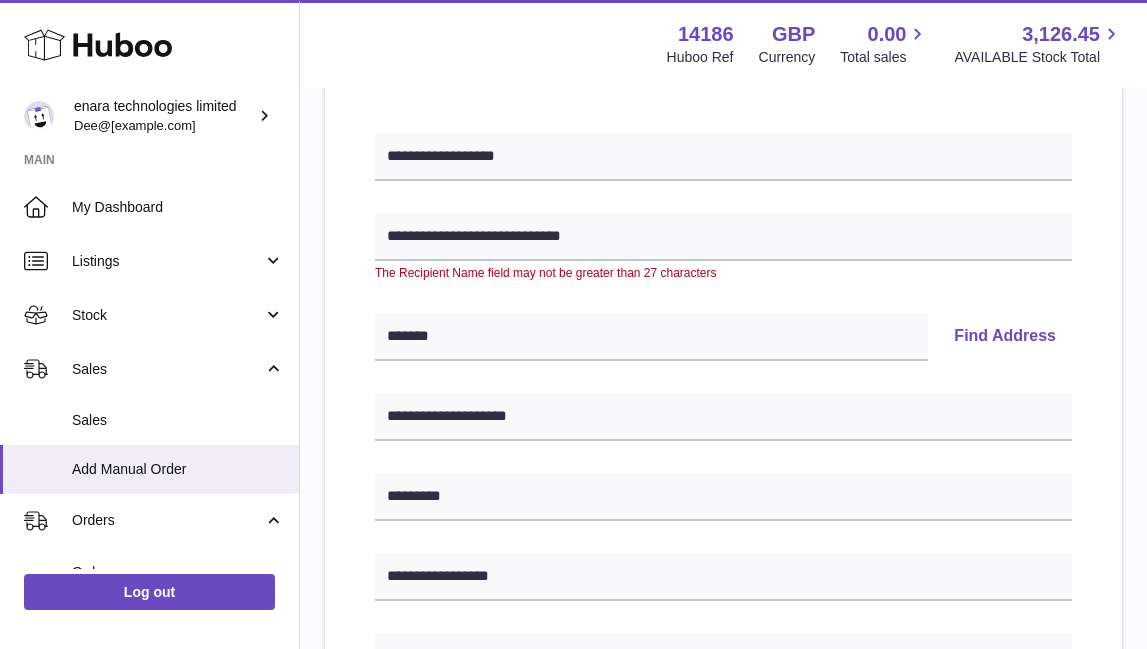 scroll, scrollTop: 165, scrollLeft: 0, axis: vertical 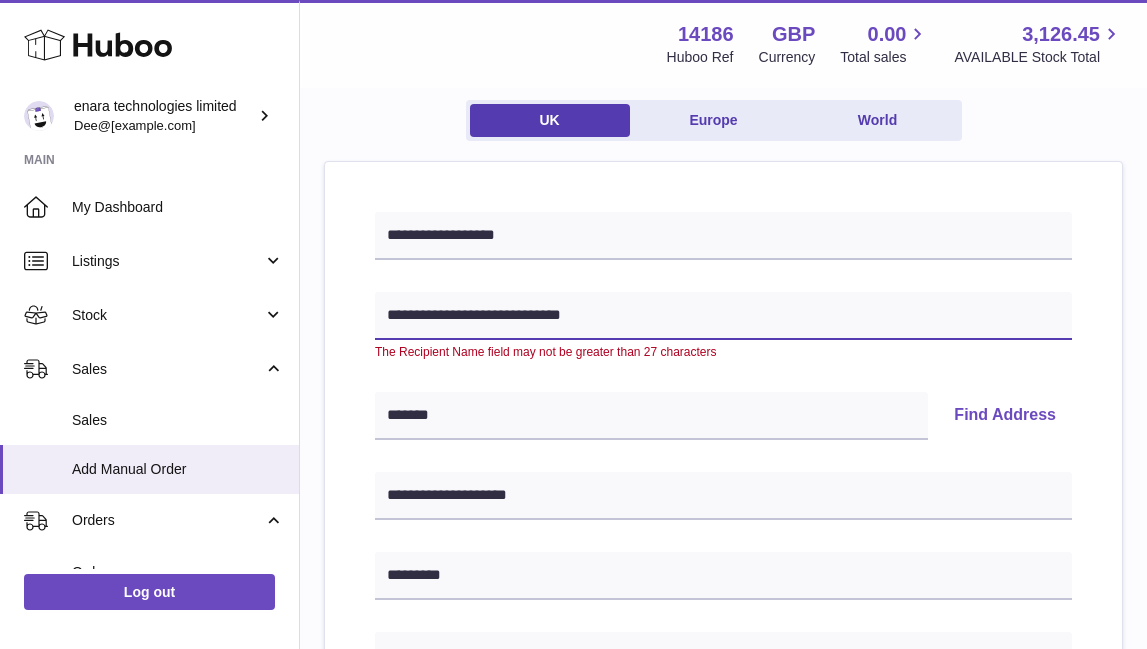 drag, startPoint x: 618, startPoint y: 313, endPoint x: 511, endPoint y: 310, distance: 107.042046 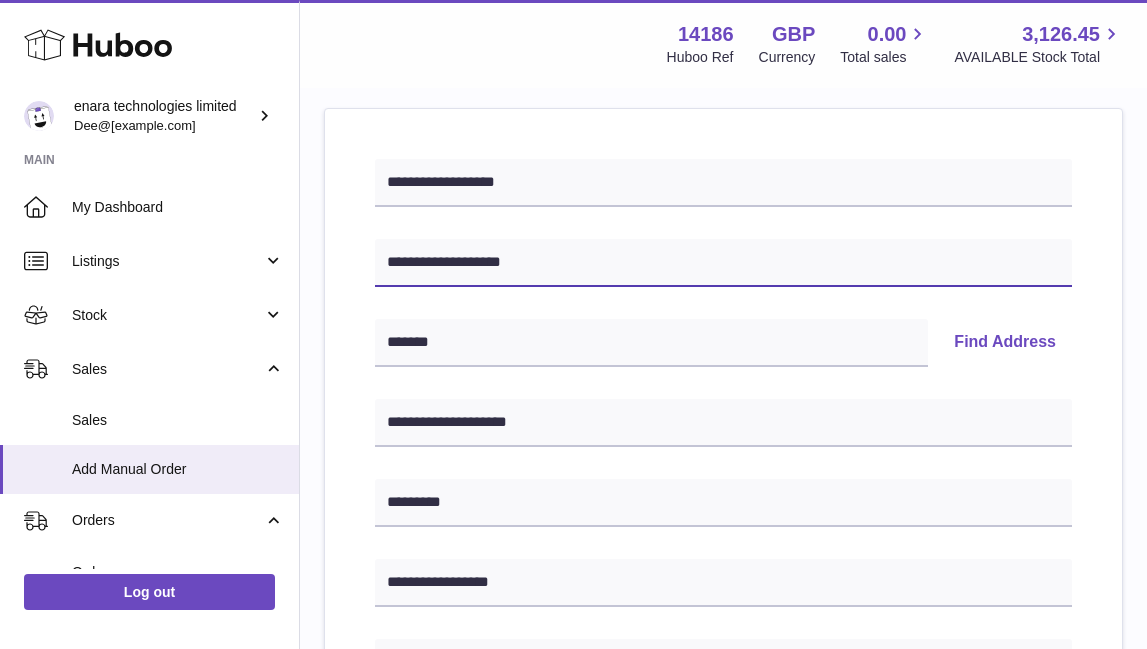 scroll, scrollTop: 219, scrollLeft: 0, axis: vertical 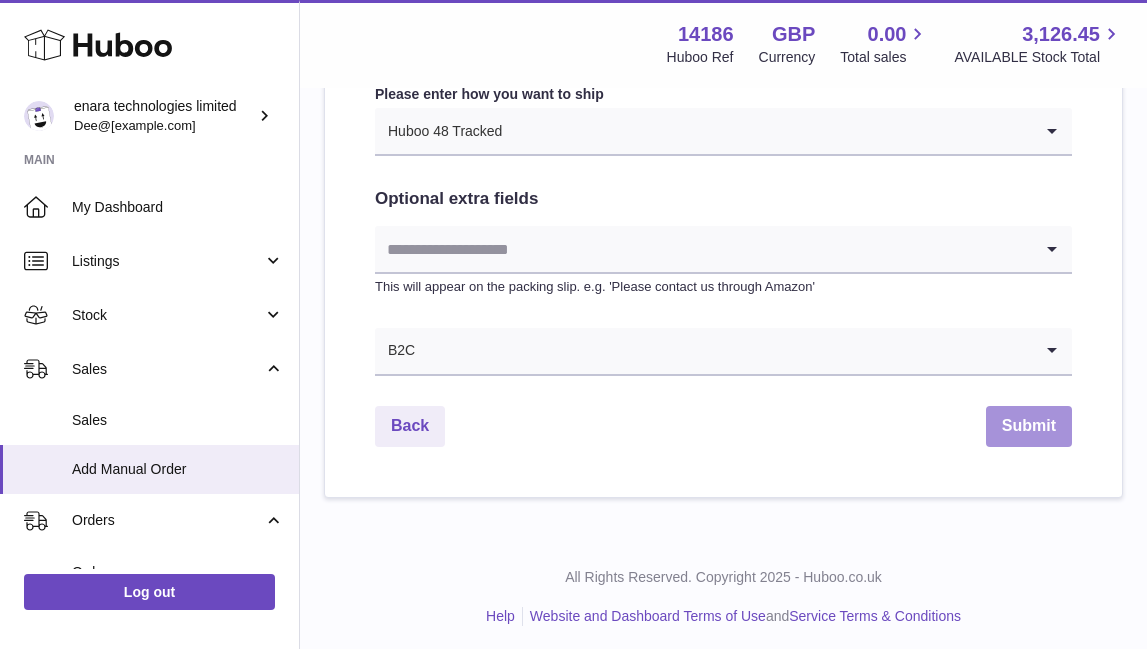type on "**********" 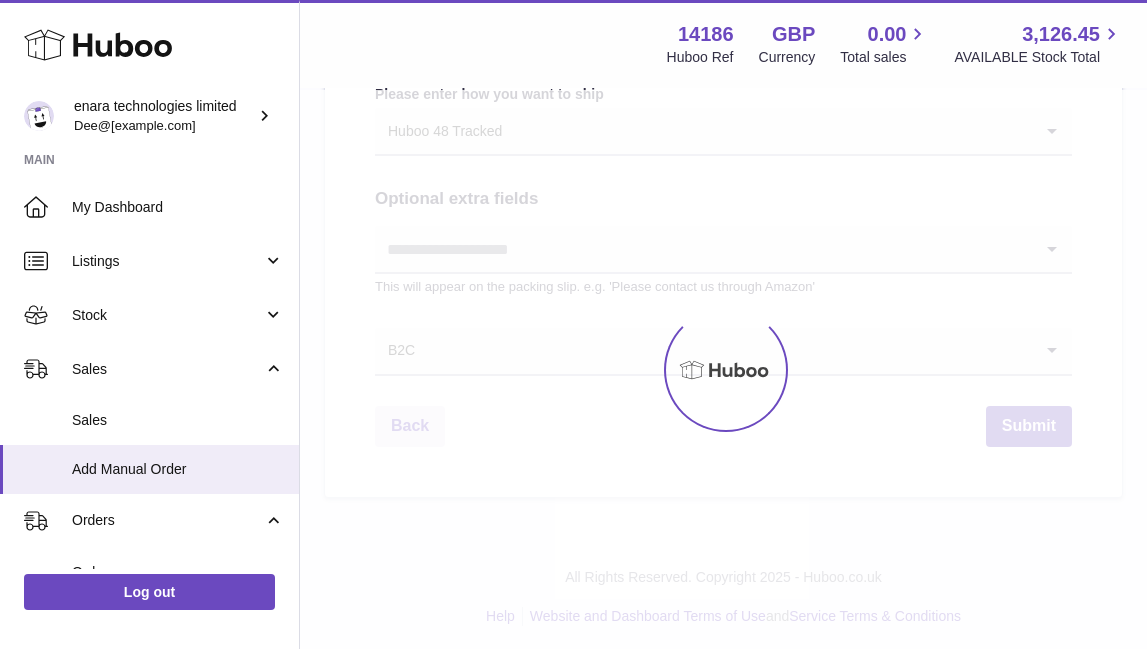 scroll, scrollTop: 0, scrollLeft: 0, axis: both 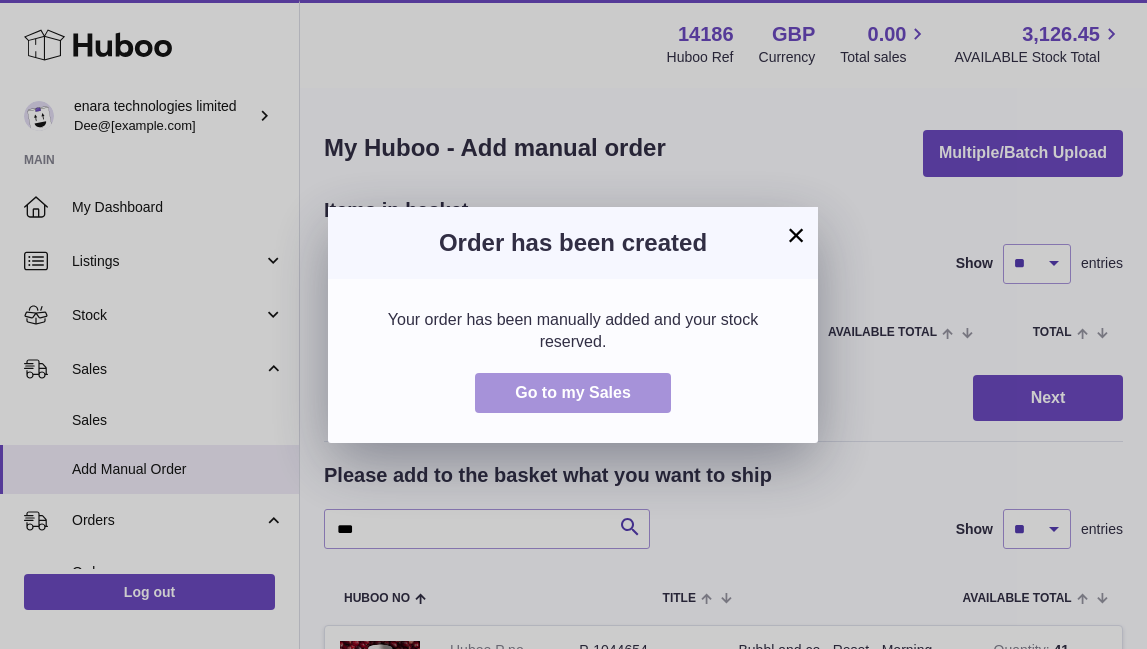 click on "Go to my Sales" at bounding box center [573, 393] 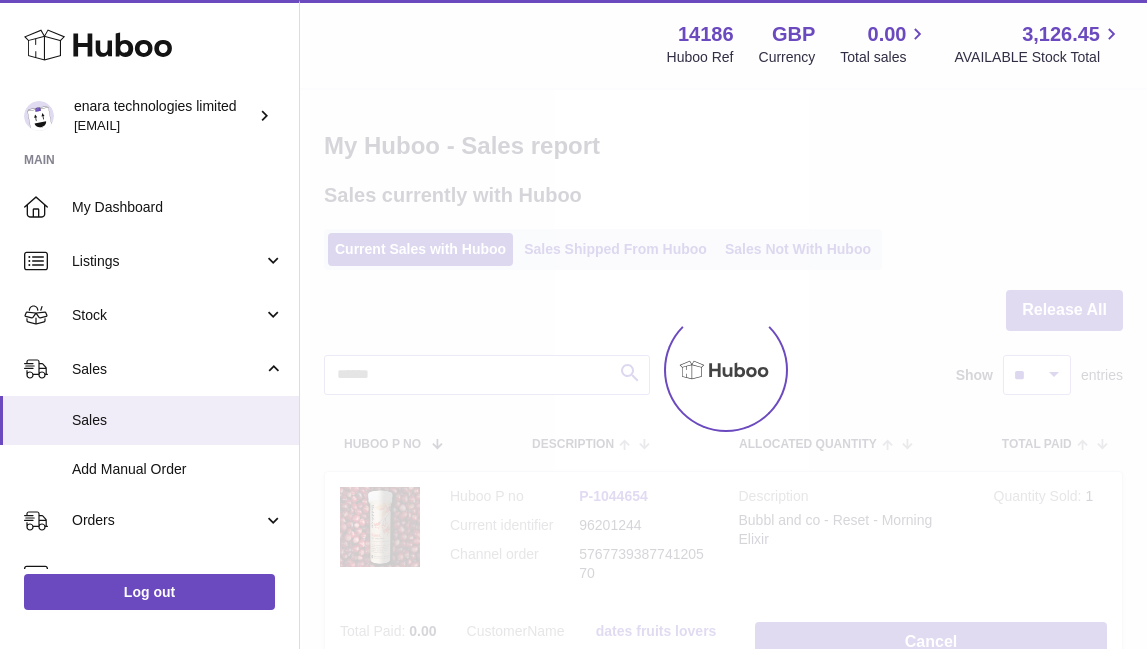 scroll, scrollTop: 0, scrollLeft: 0, axis: both 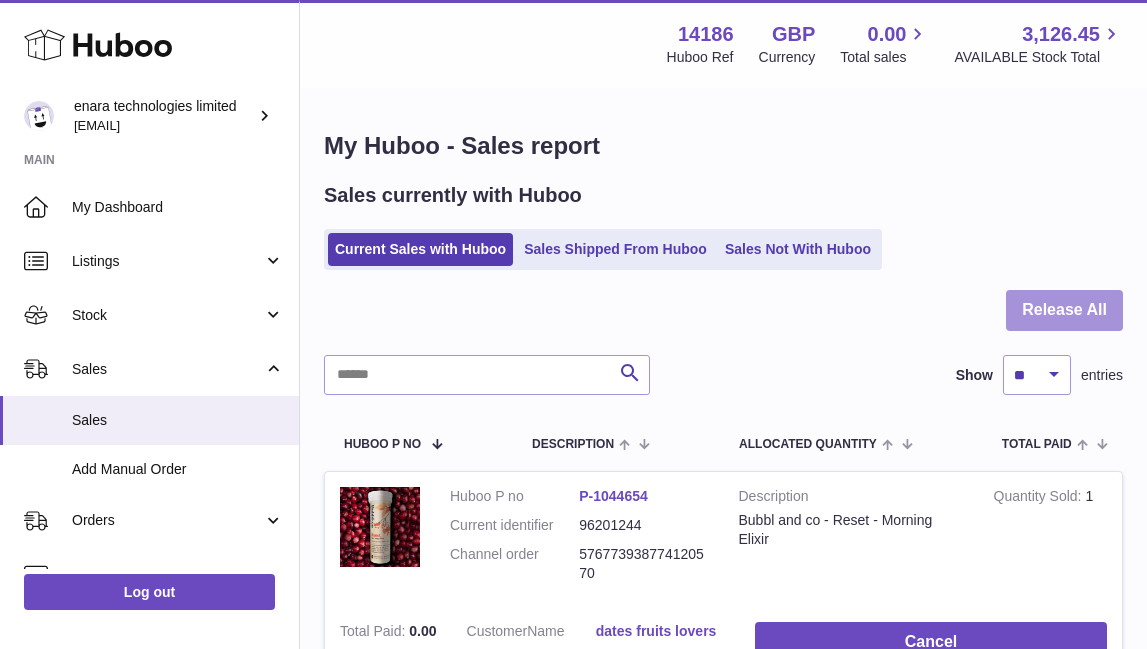 click on "Release All" at bounding box center [1064, 310] 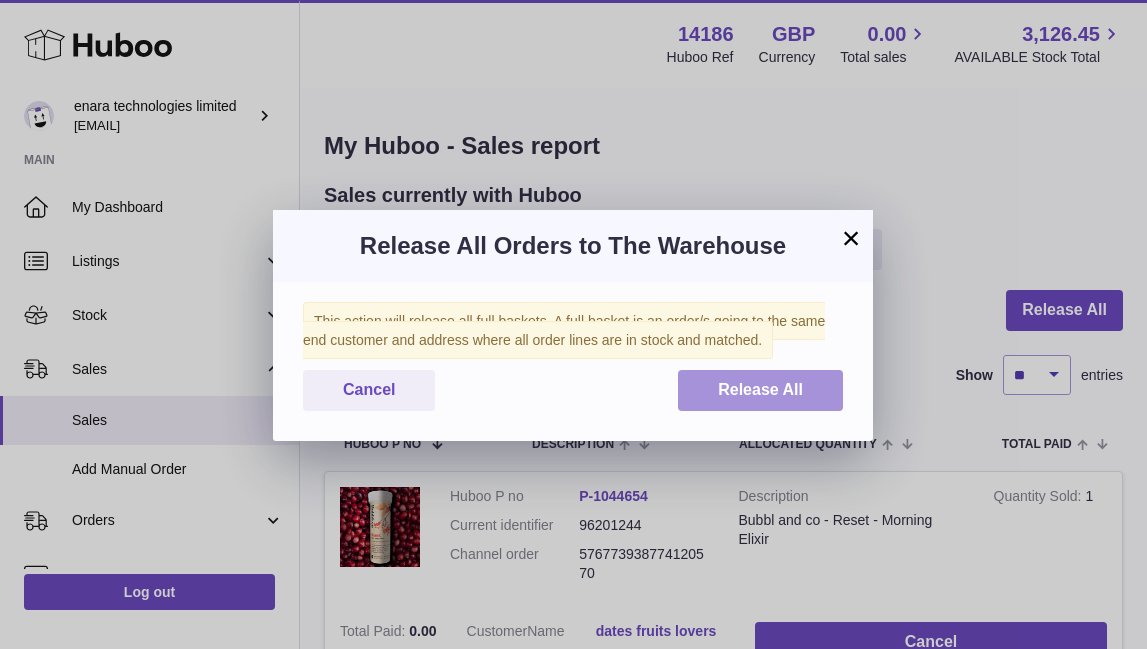 click on "Release All" at bounding box center [760, 390] 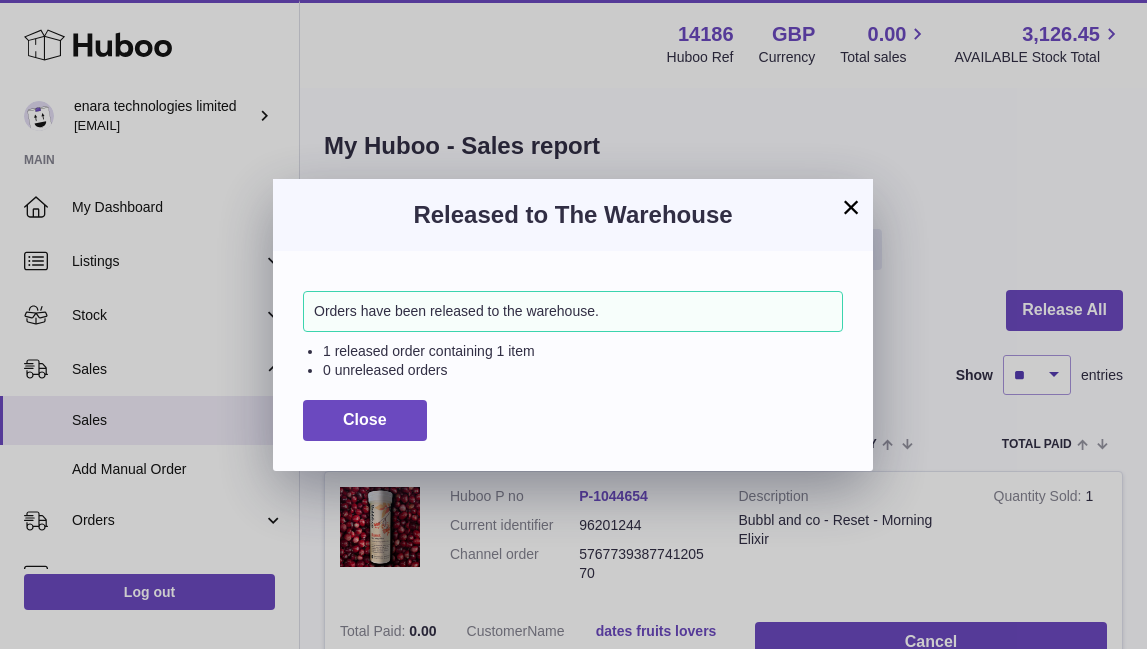 click on "Orders have been released to the warehouse.
1 released order
containing 1 item
0 unreleased orders
Close" at bounding box center (573, 360) 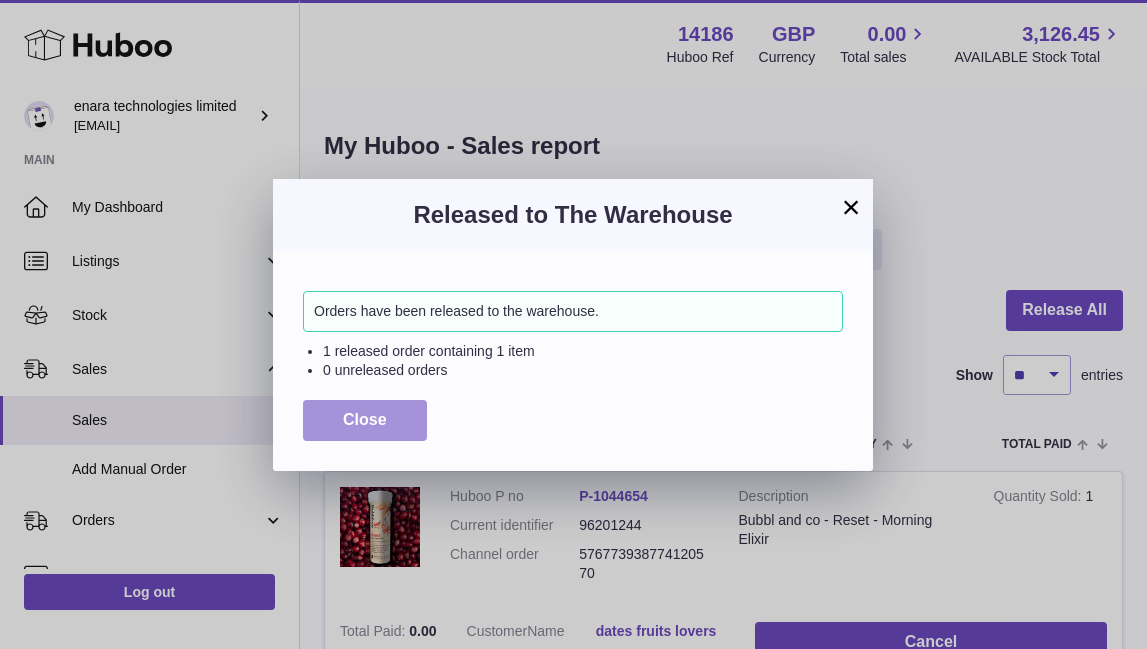 click on "Close" at bounding box center [365, 420] 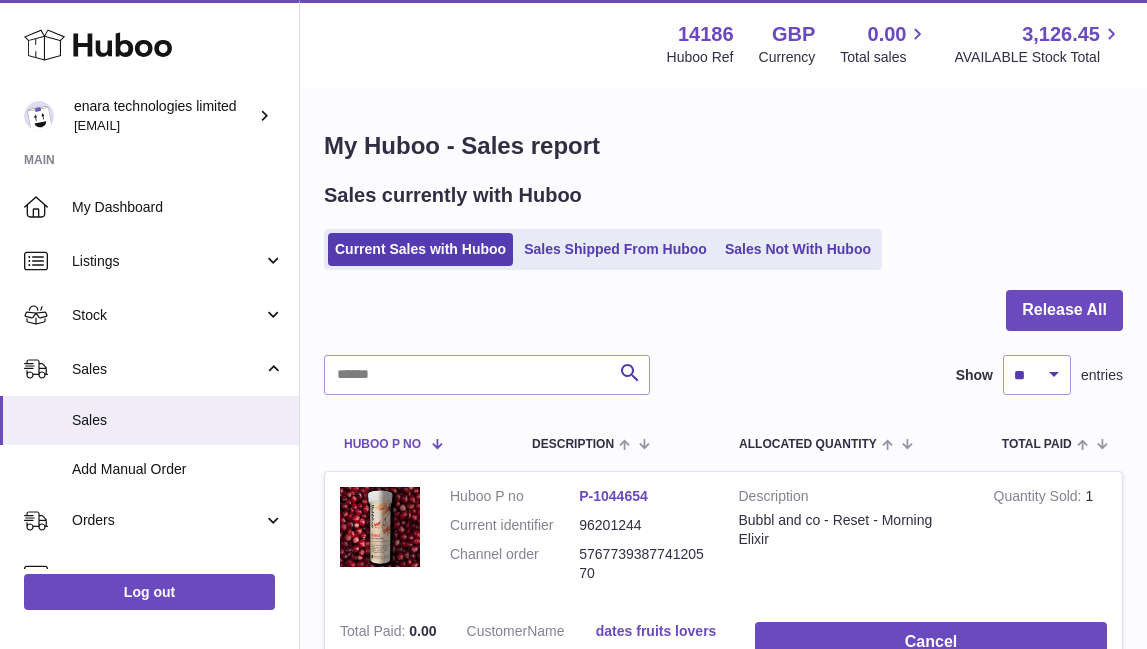 scroll, scrollTop: 0, scrollLeft: 0, axis: both 